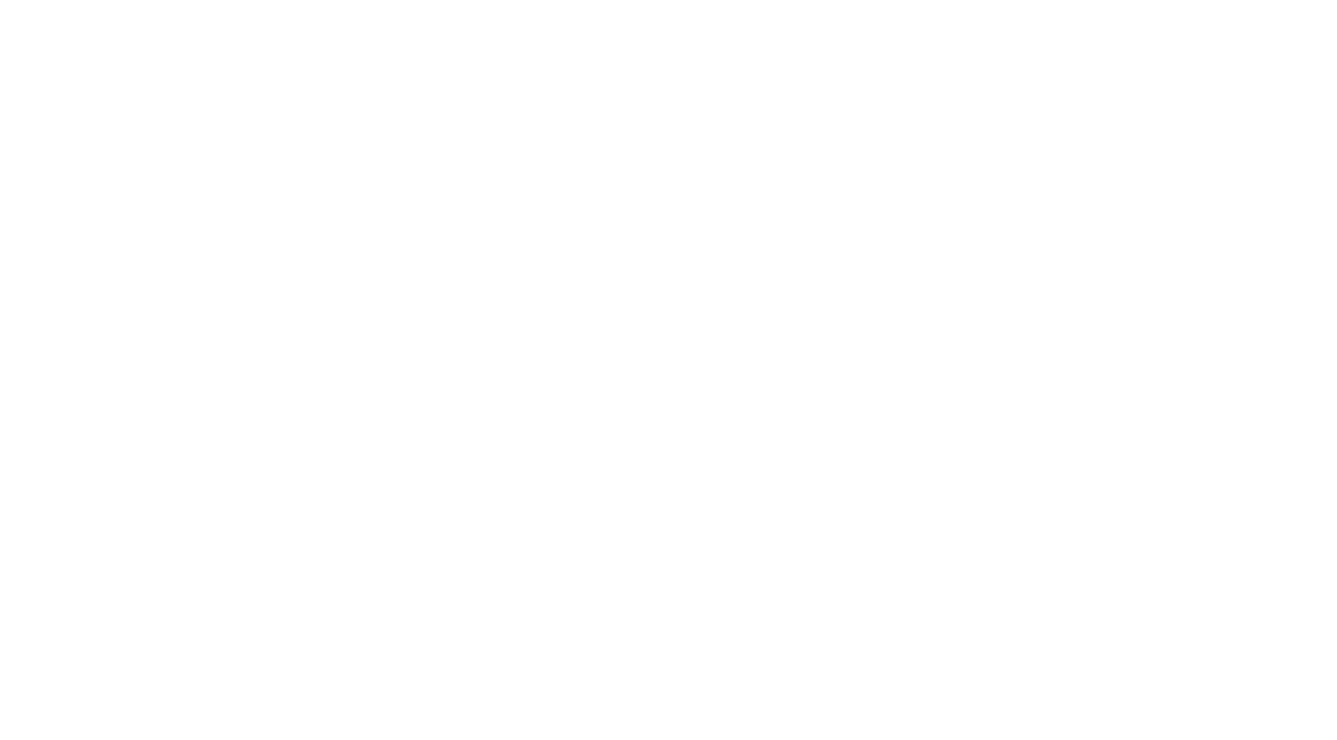 scroll, scrollTop: 0, scrollLeft: 0, axis: both 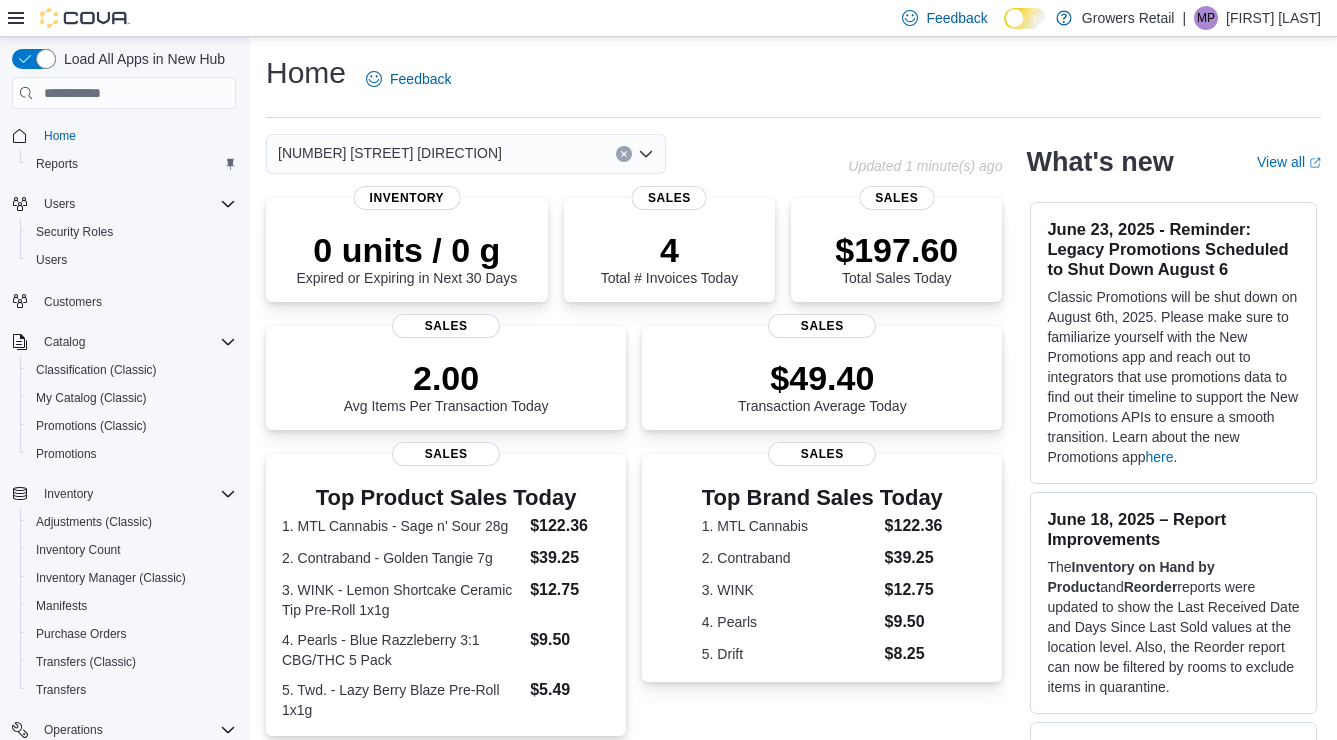 click on "[NUMBER] [STREET] [DIRECTION]" at bounding box center (466, 154) 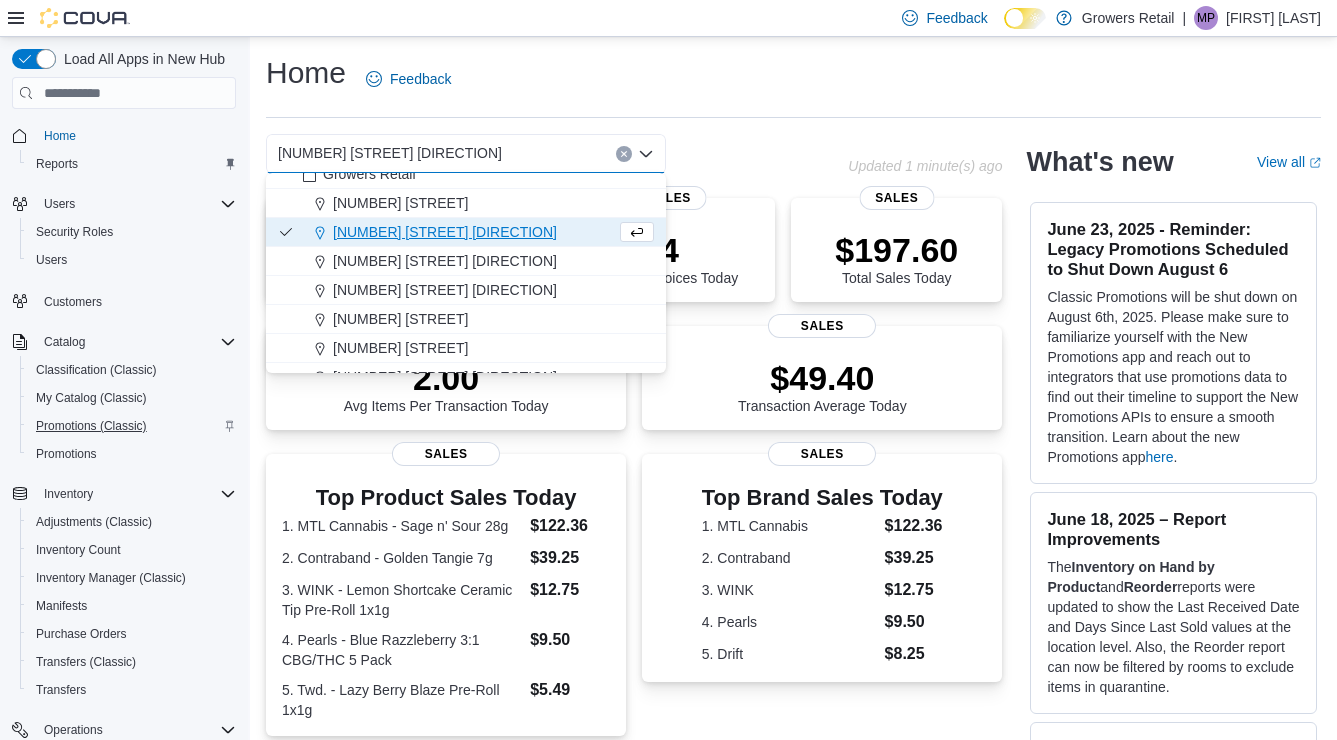 scroll, scrollTop: 14, scrollLeft: 0, axis: vertical 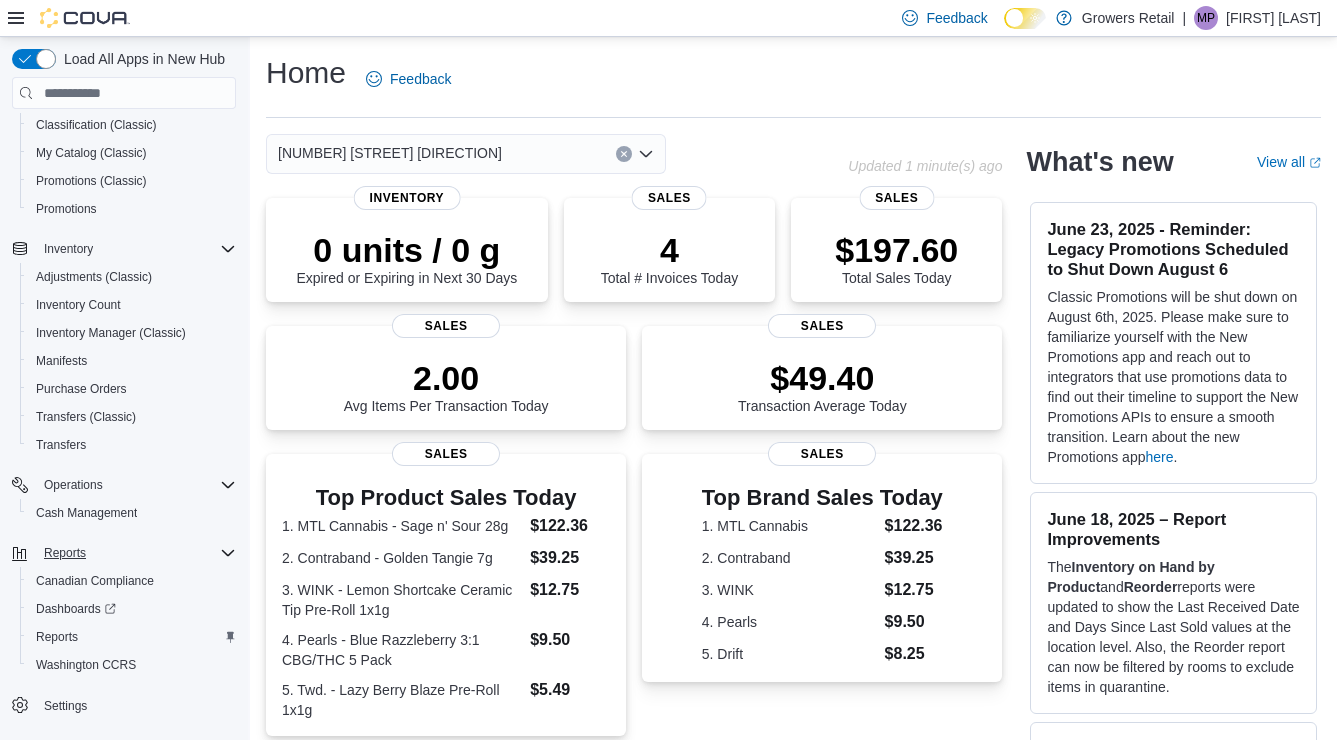 click on "Reports" at bounding box center [65, 553] 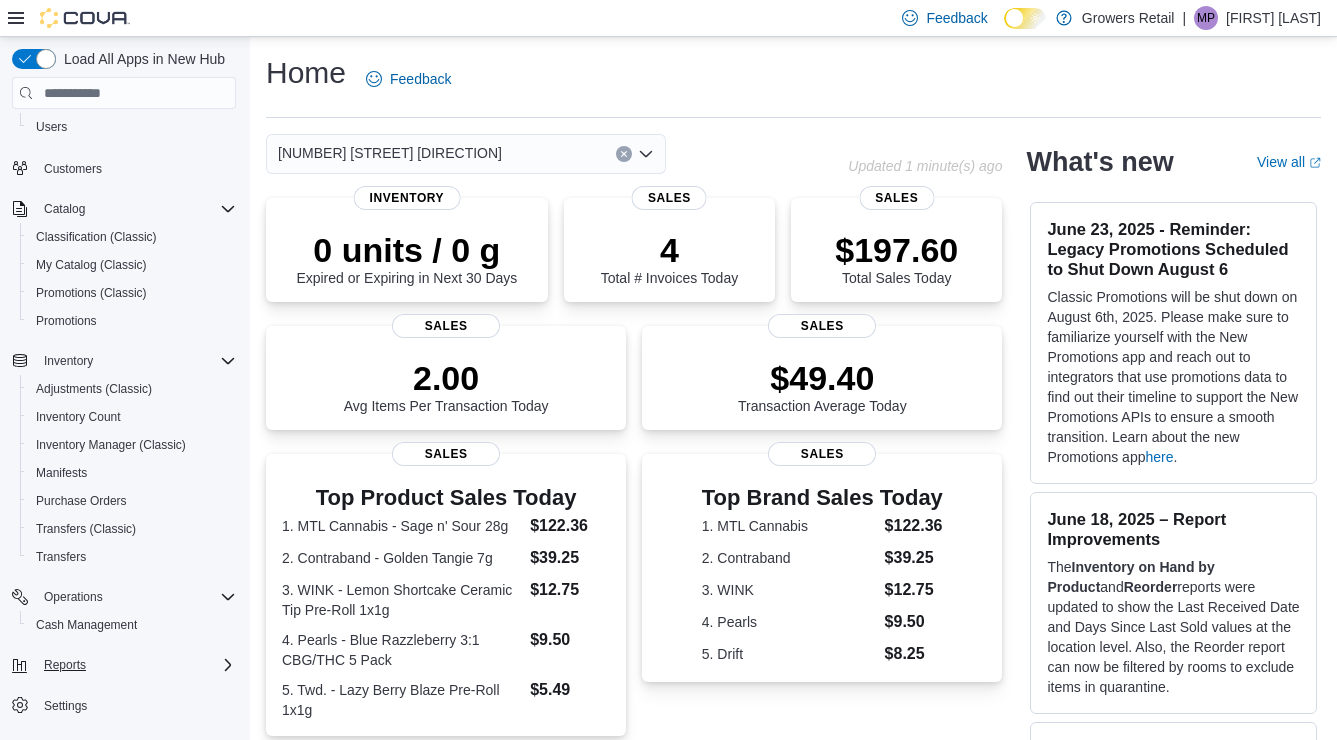 scroll, scrollTop: 135, scrollLeft: 0, axis: vertical 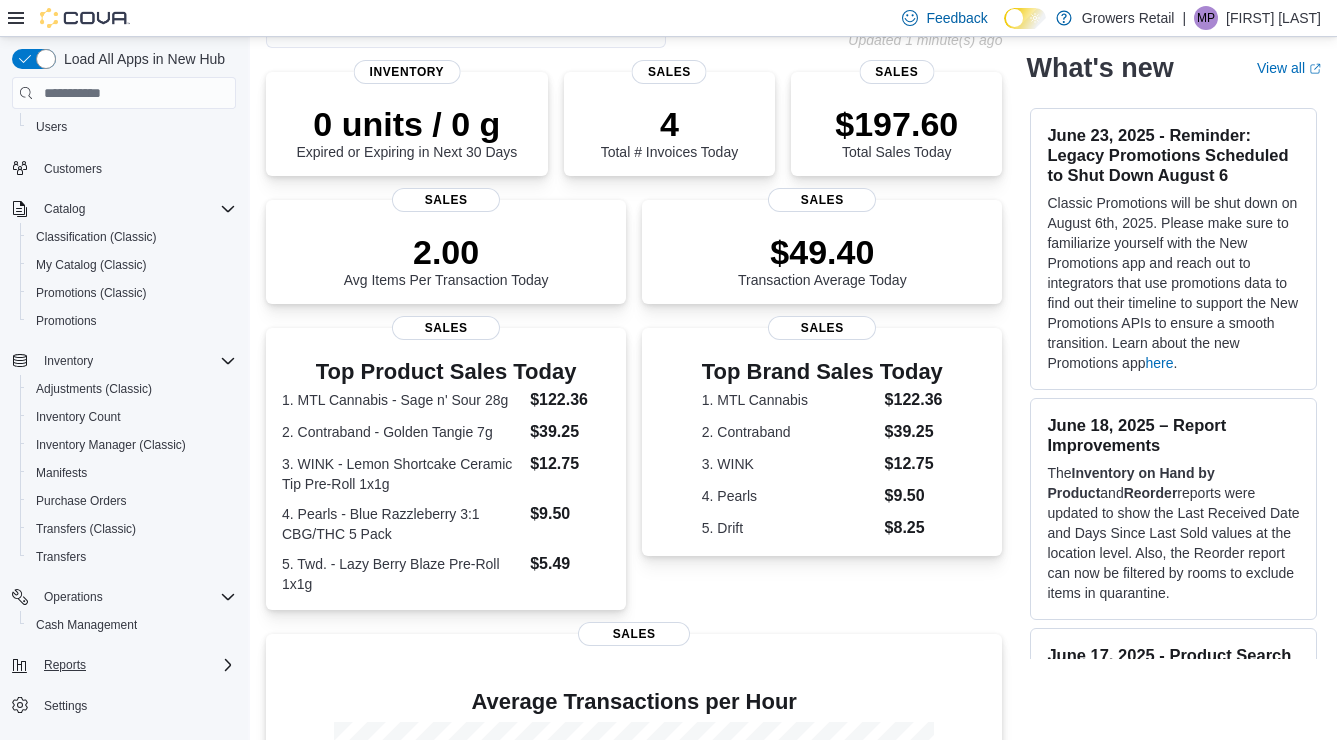 click on "Reports" at bounding box center [65, 665] 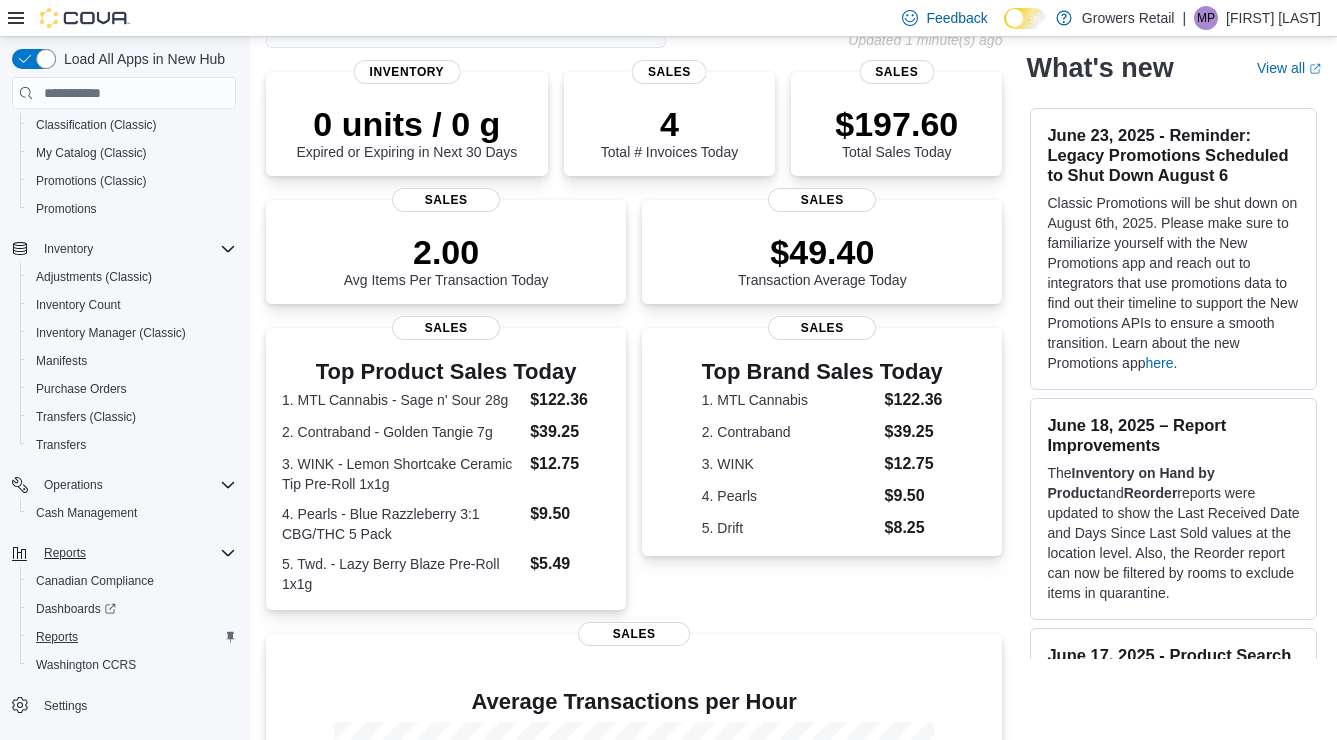 scroll, scrollTop: 247, scrollLeft: 0, axis: vertical 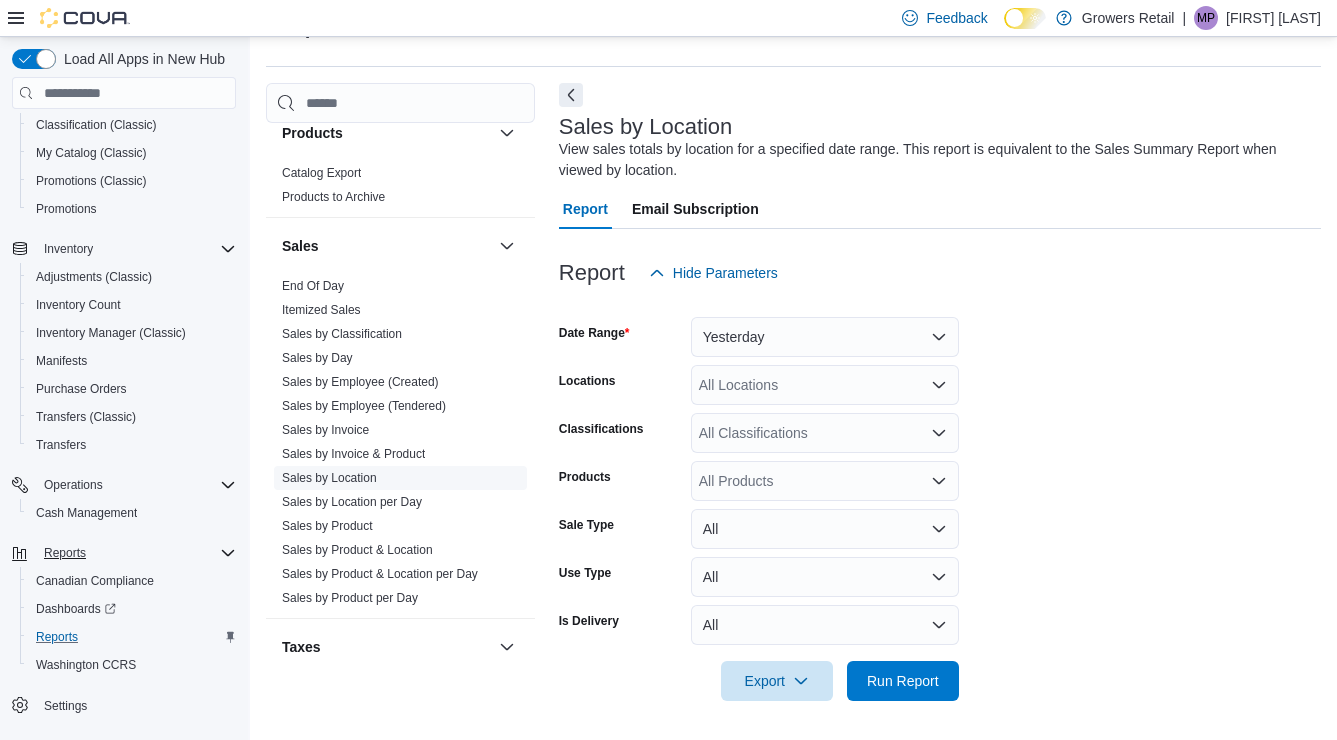 click on "Sales by Location" at bounding box center [329, 478] 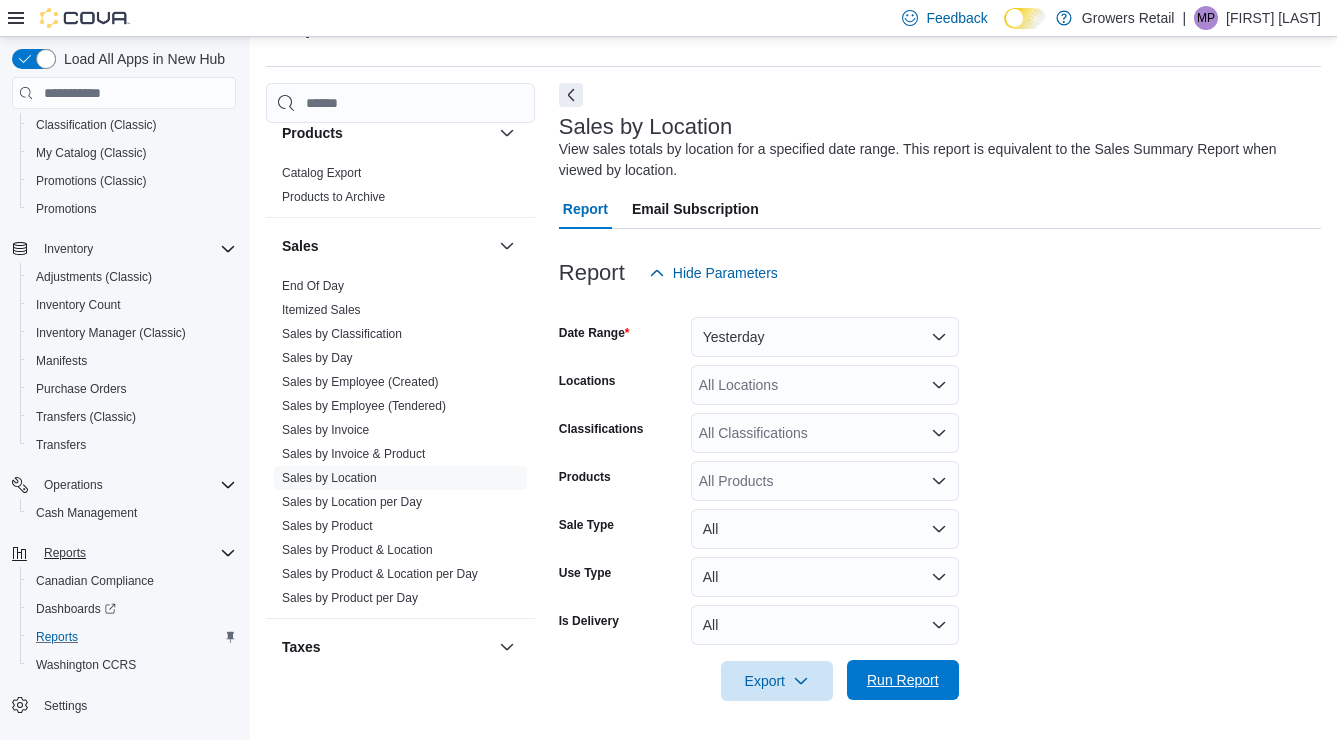 click on "Run Report" at bounding box center [903, 680] 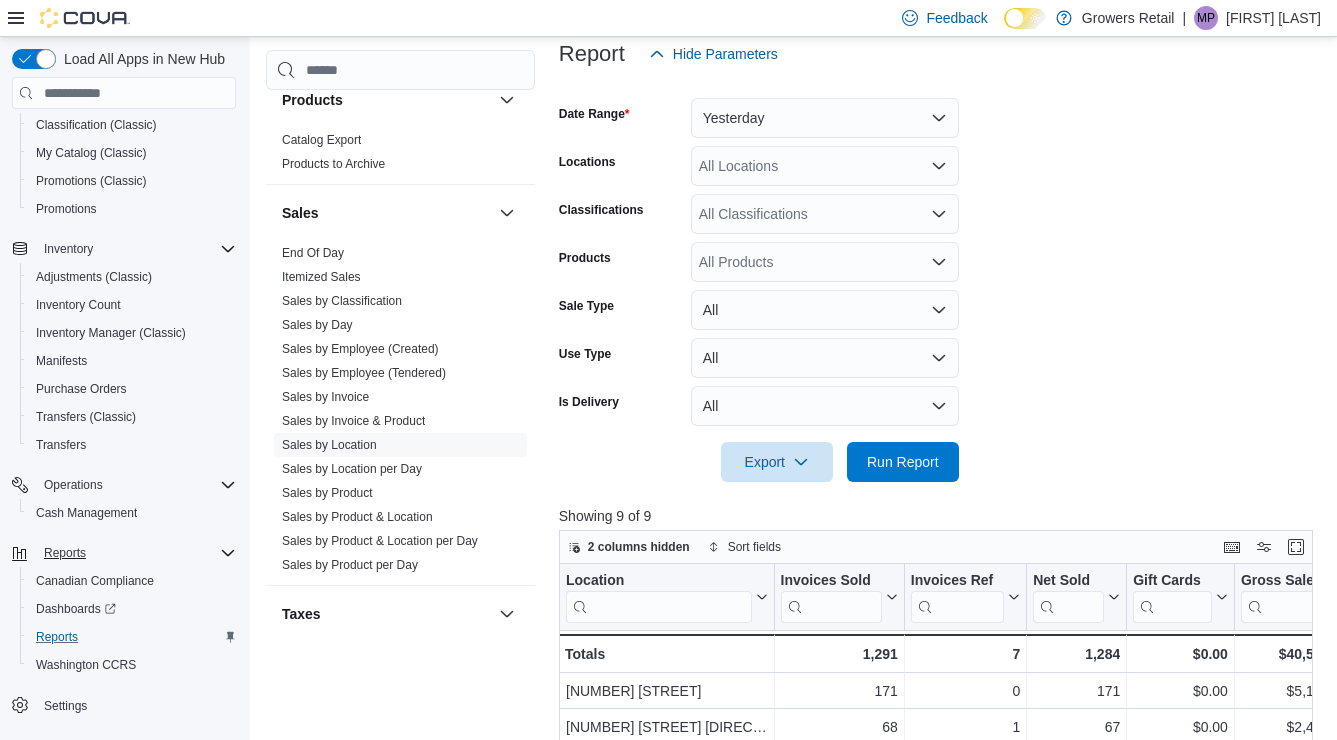 scroll, scrollTop: 667, scrollLeft: 0, axis: vertical 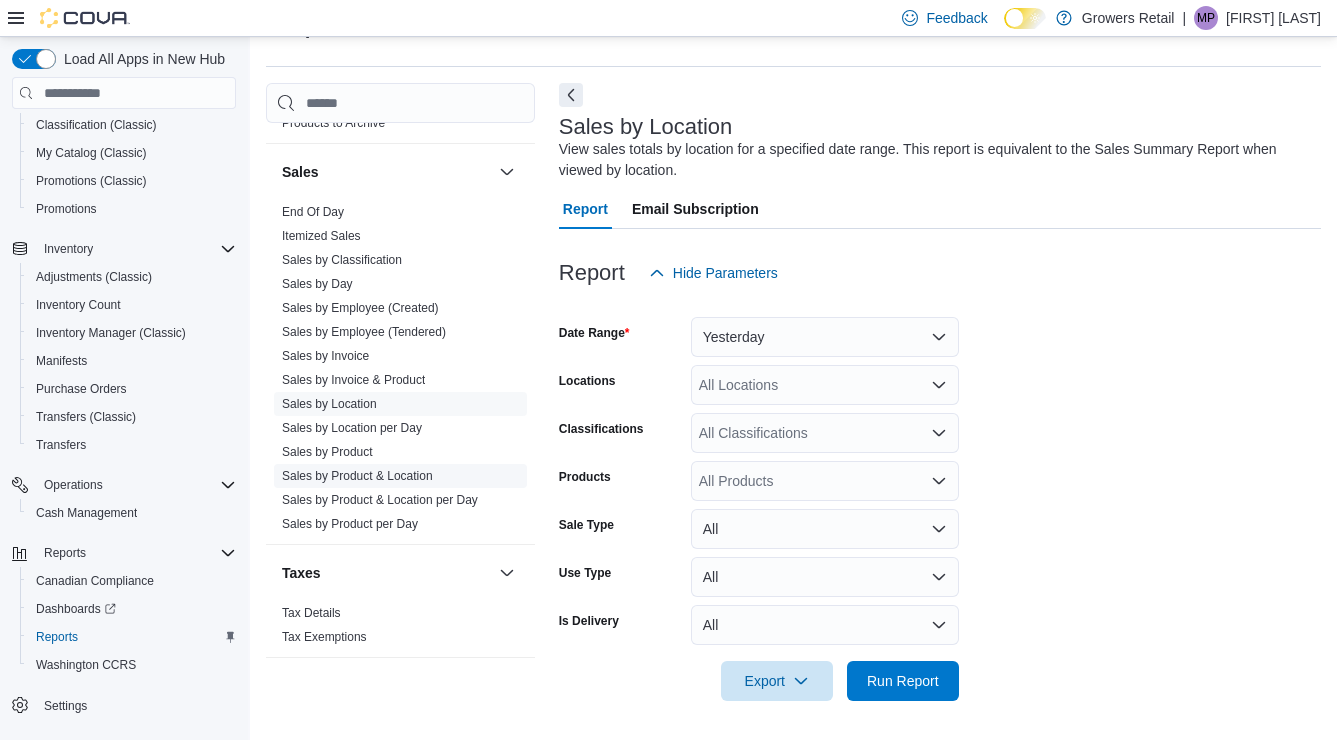 click on "Sales by Product & Location" at bounding box center (357, 476) 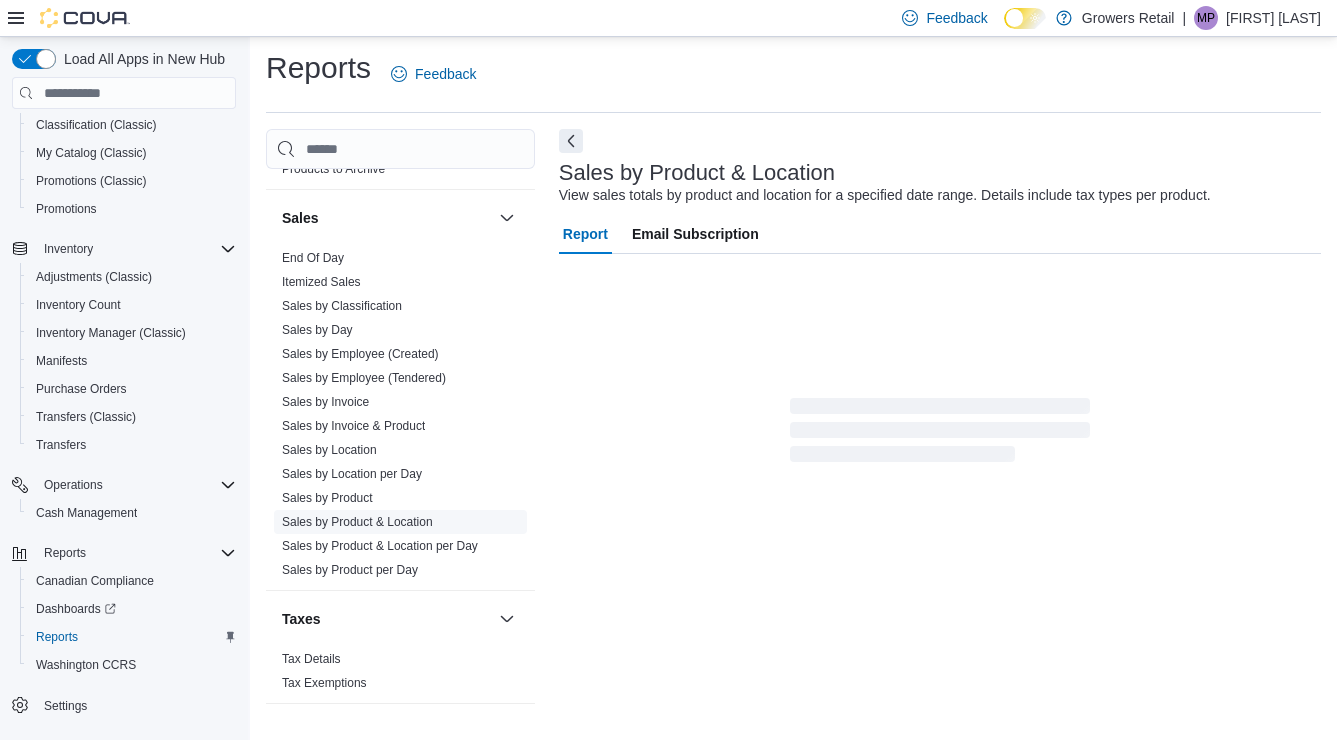 scroll, scrollTop: 45, scrollLeft: 0, axis: vertical 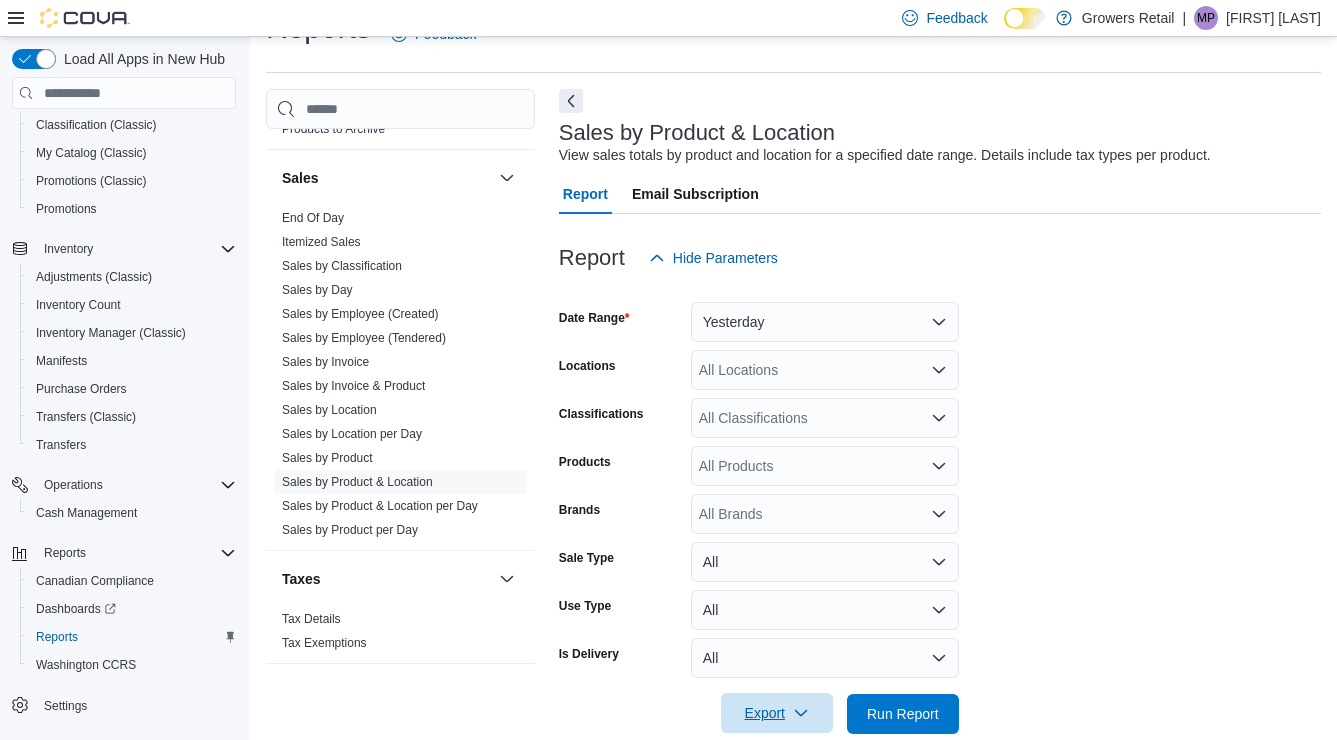 click on "Export" at bounding box center (777, 713) 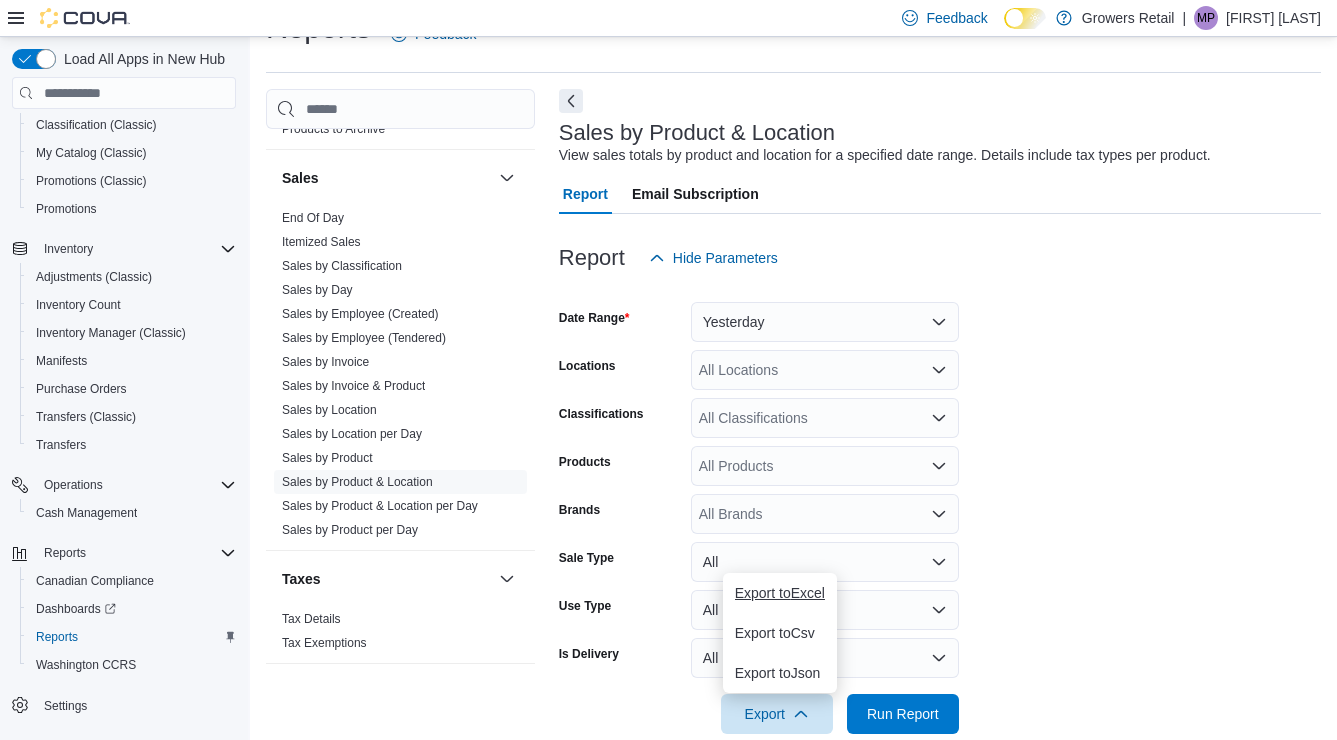 click on "Export to  Excel" at bounding box center [780, 593] 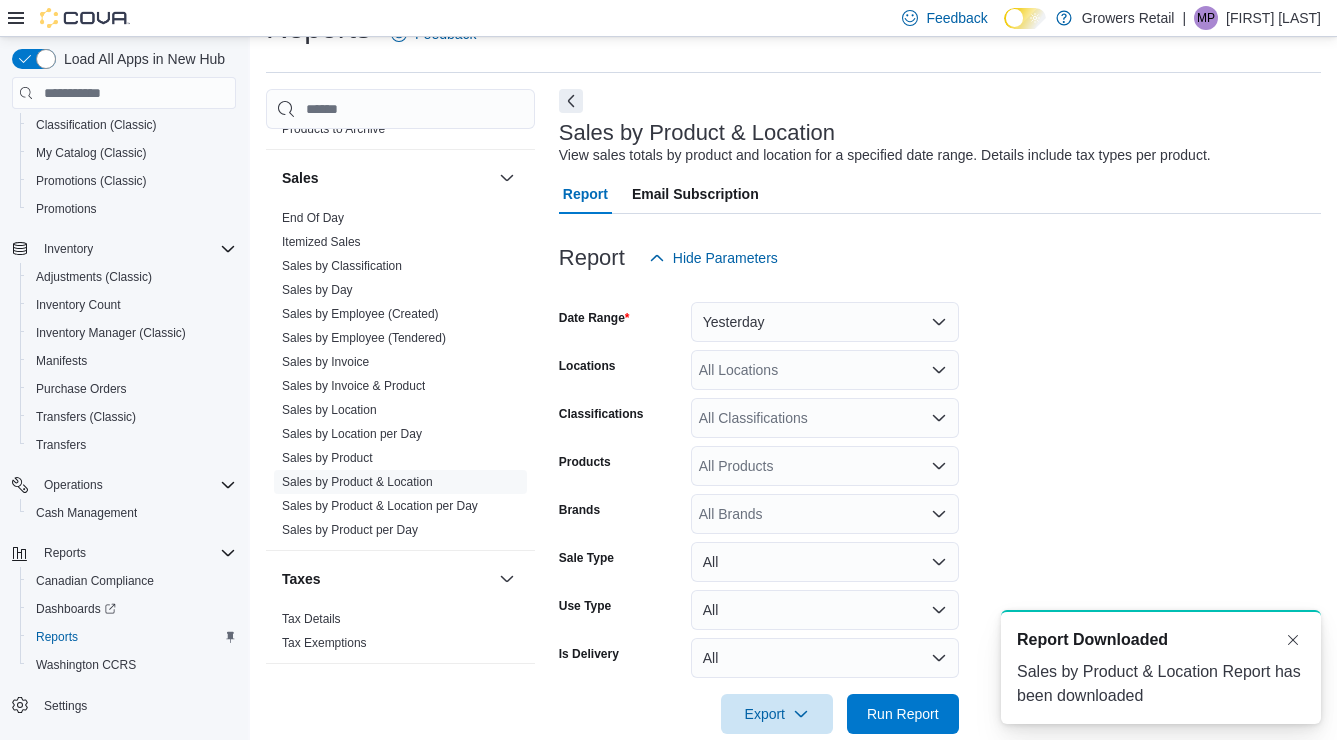 scroll, scrollTop: 0, scrollLeft: 0, axis: both 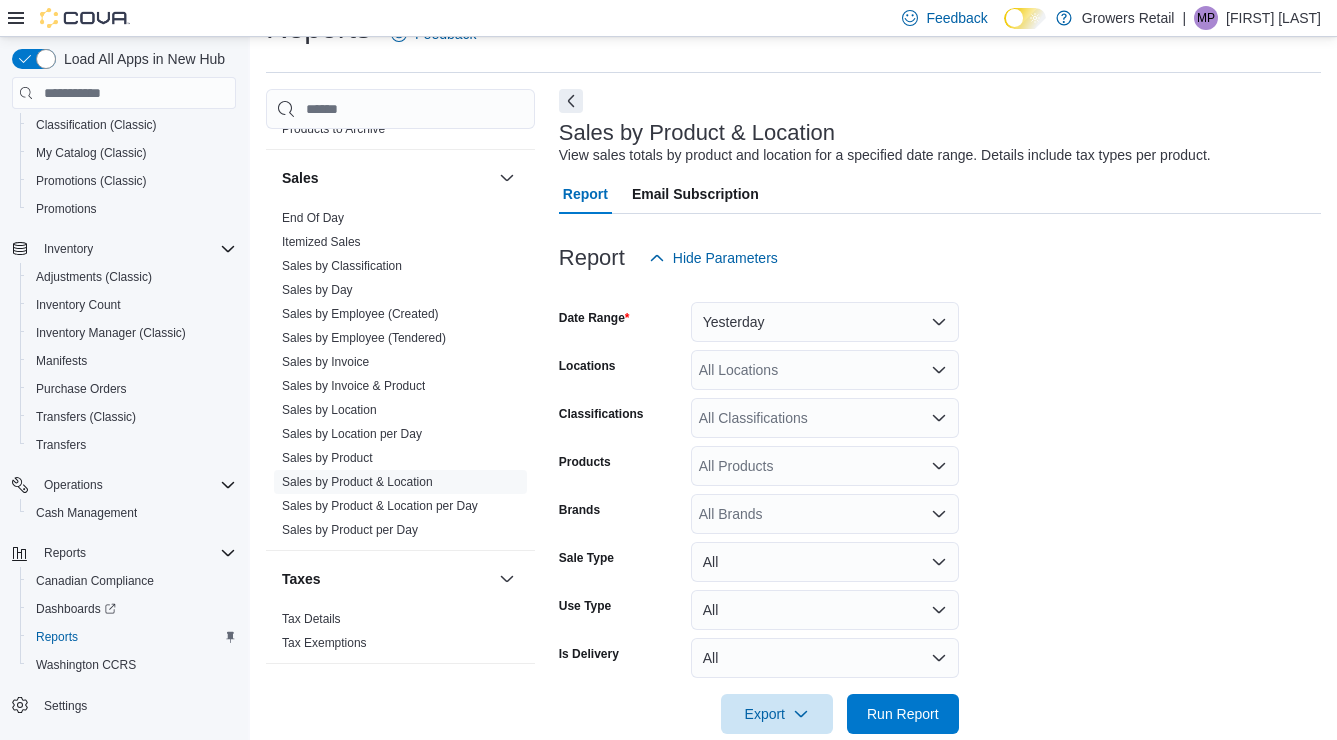 click on "Date Range Yesterday Locations All Locations Classifications All Classifications Products All Products Brands All Brands Sale Type All Use Type All Is Delivery All Export  Run Report" at bounding box center [940, 506] 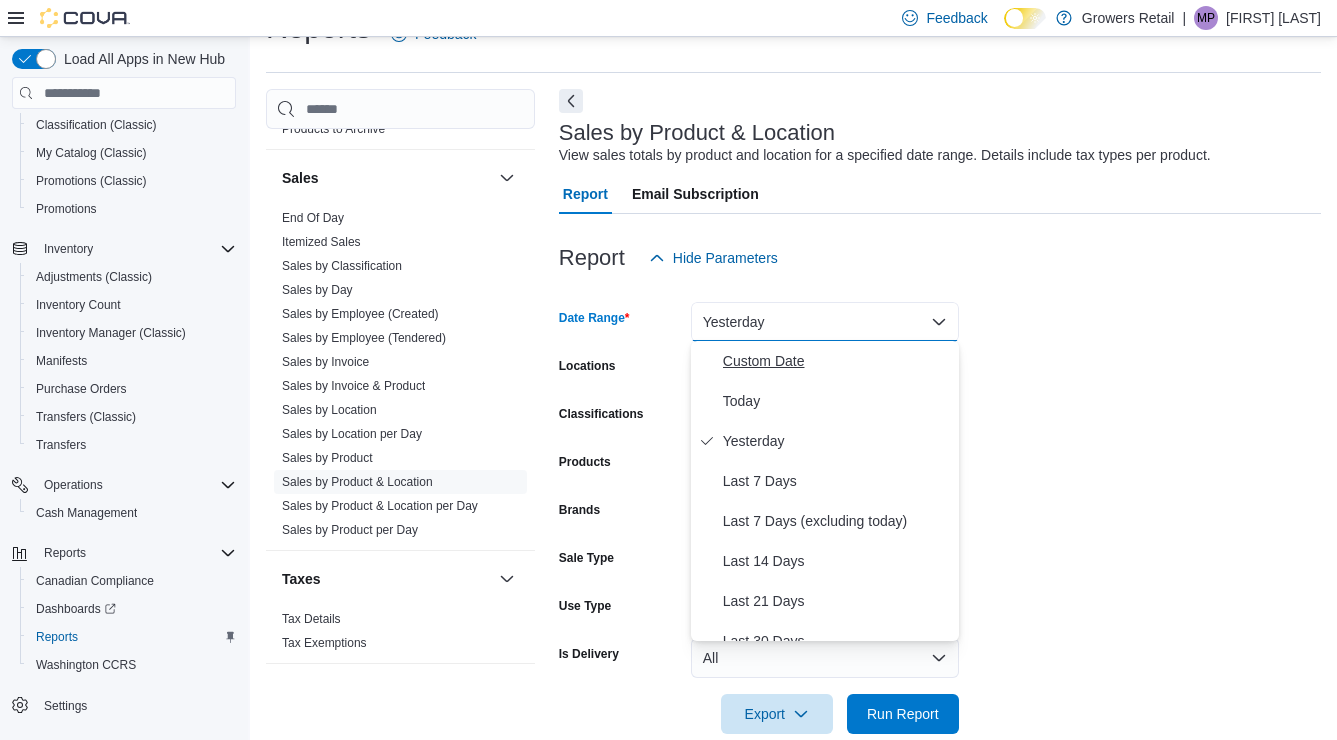 click on "Custom Date" at bounding box center (837, 361) 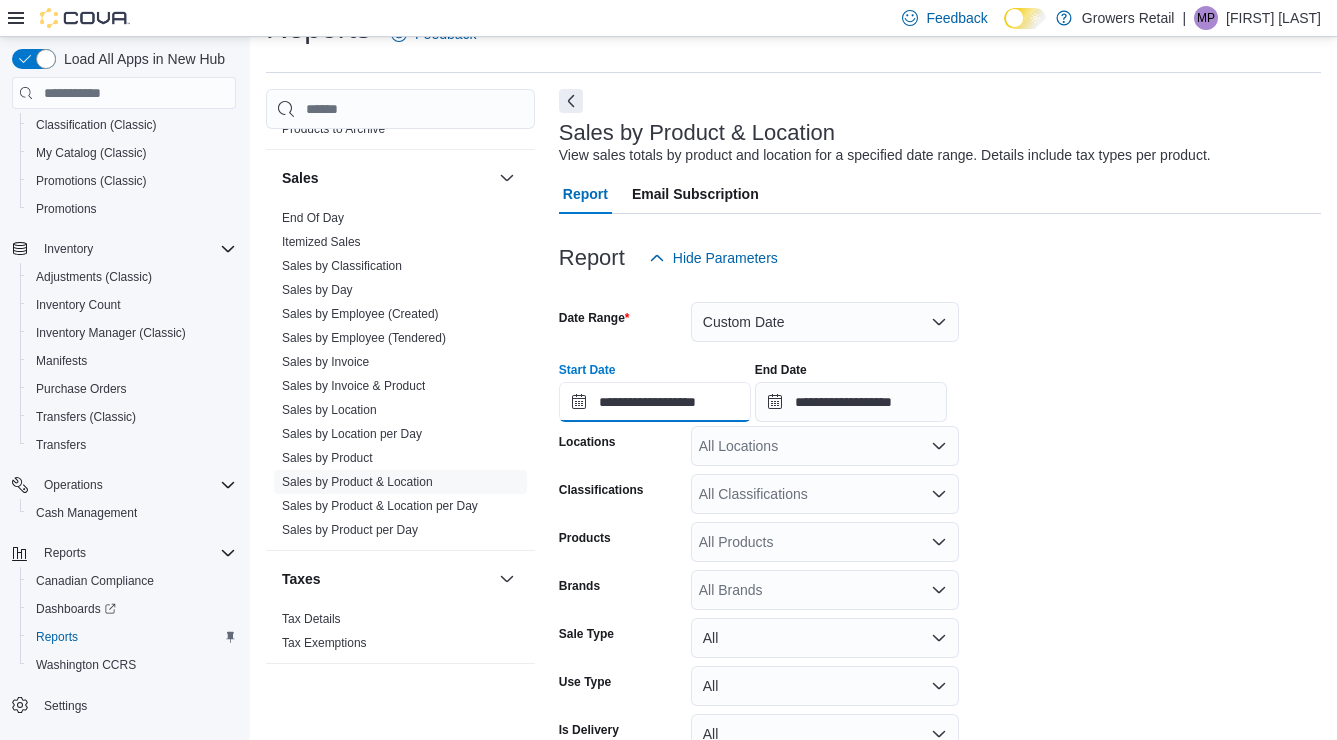click on "**********" at bounding box center [655, 402] 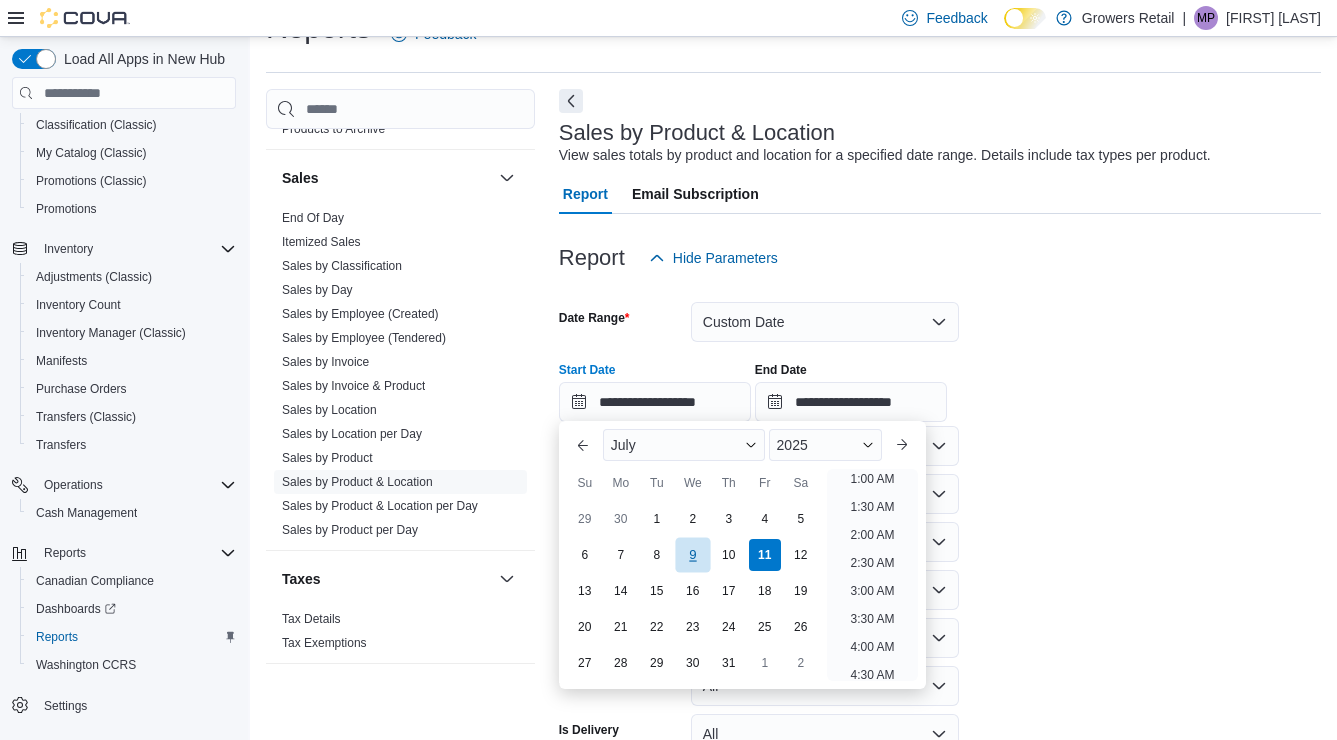 click on "9" at bounding box center [692, 554] 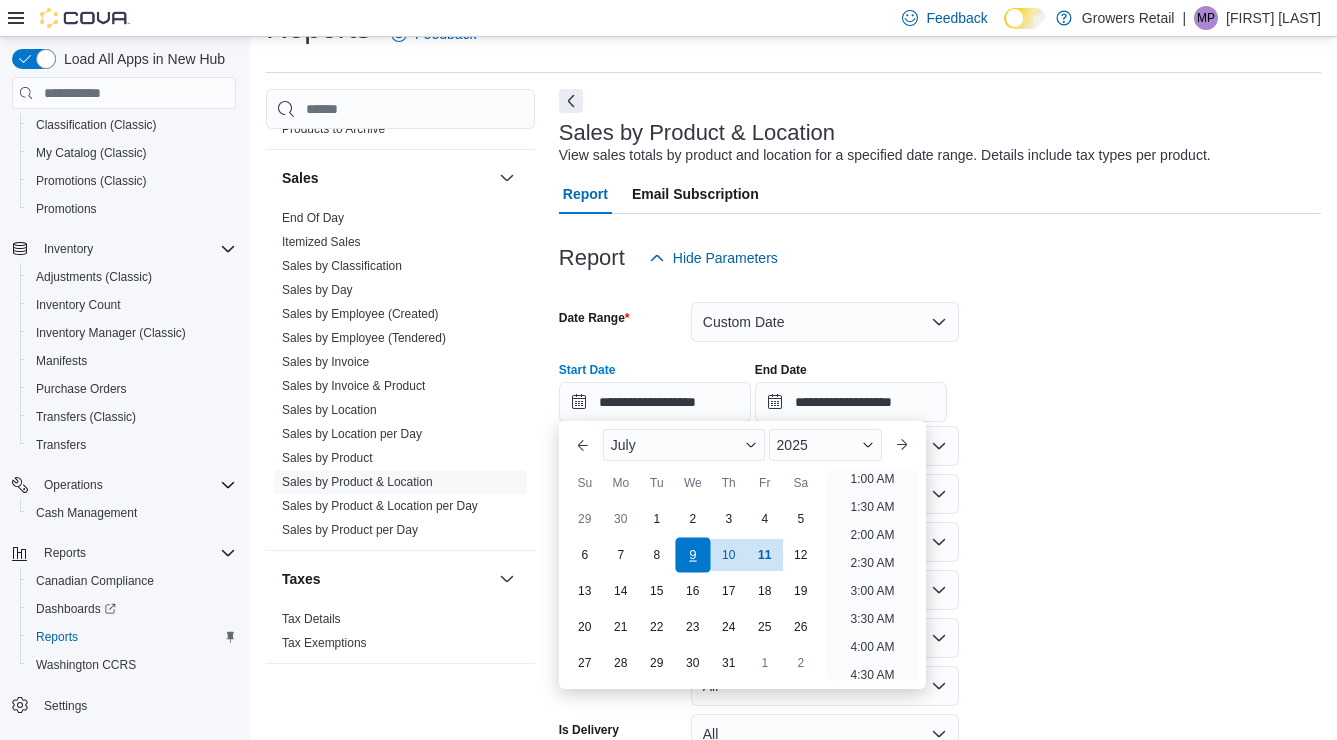 scroll, scrollTop: 4, scrollLeft: 0, axis: vertical 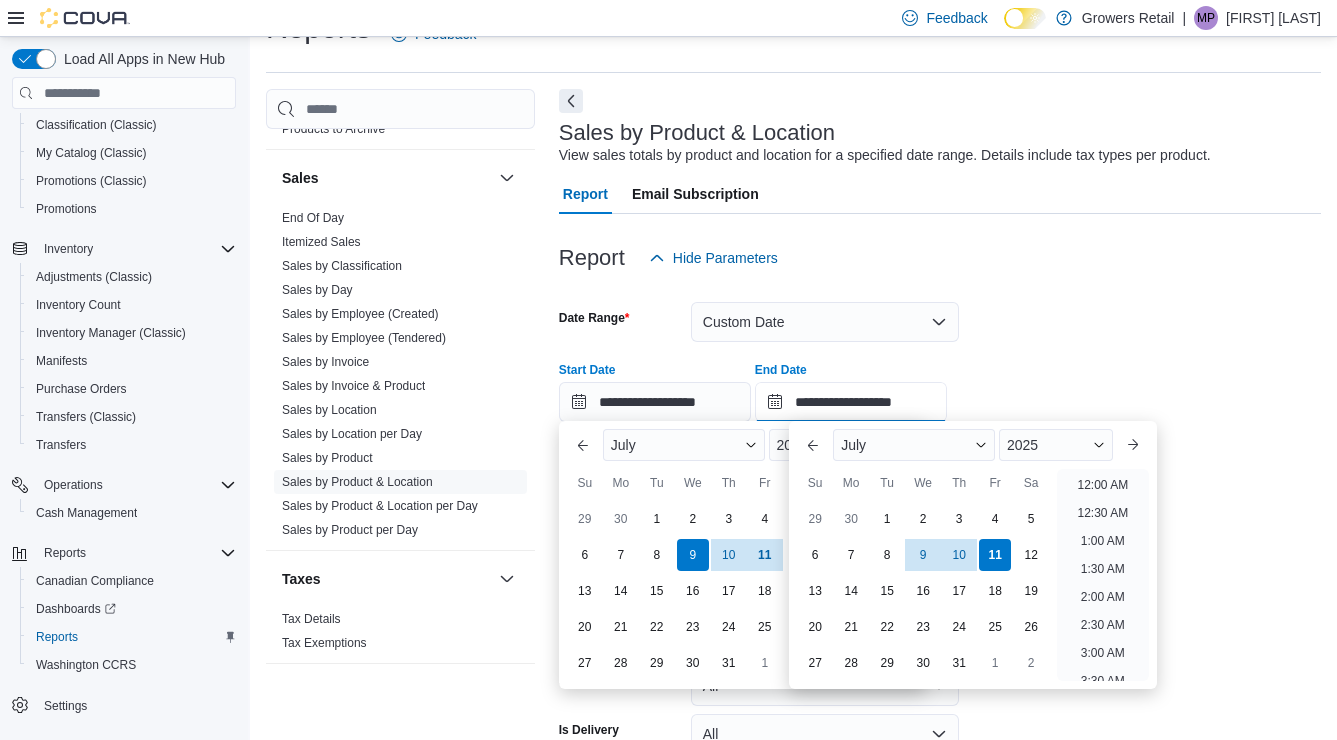 click on "**********" at bounding box center [851, 402] 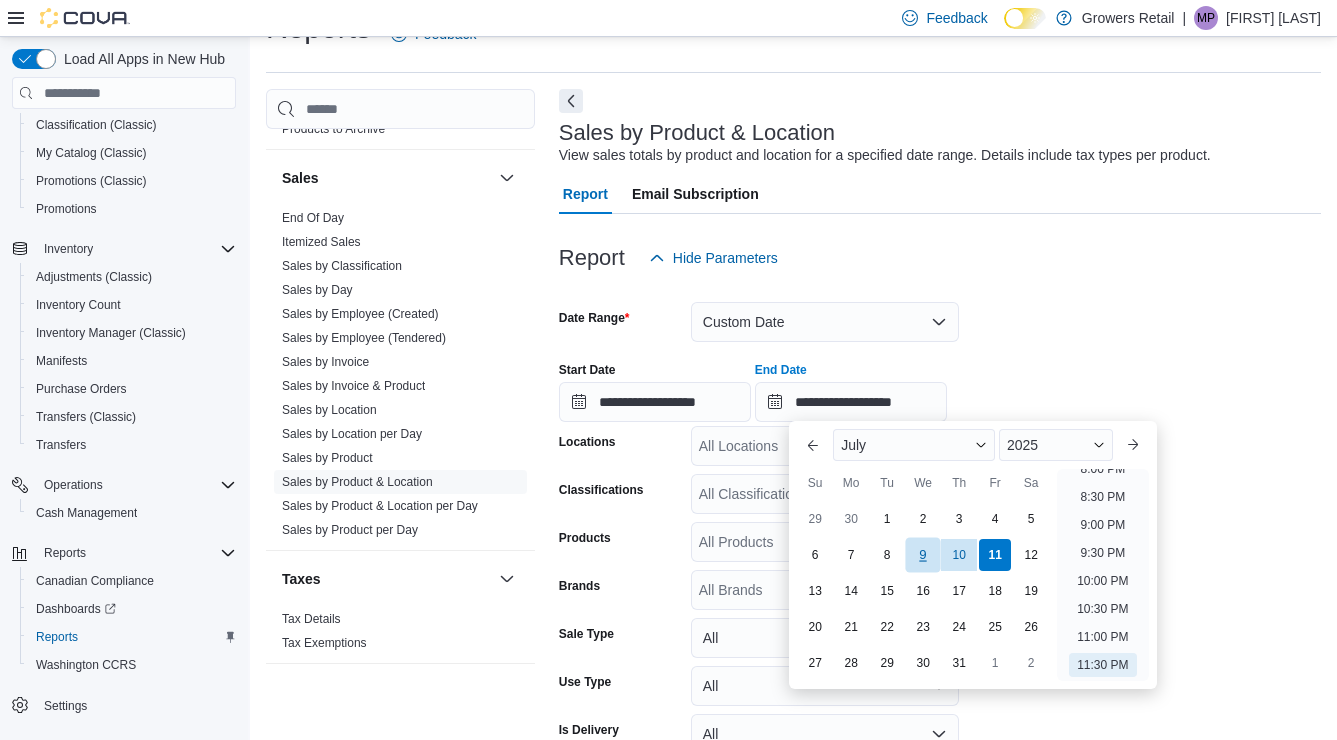 click on "9" at bounding box center [923, 554] 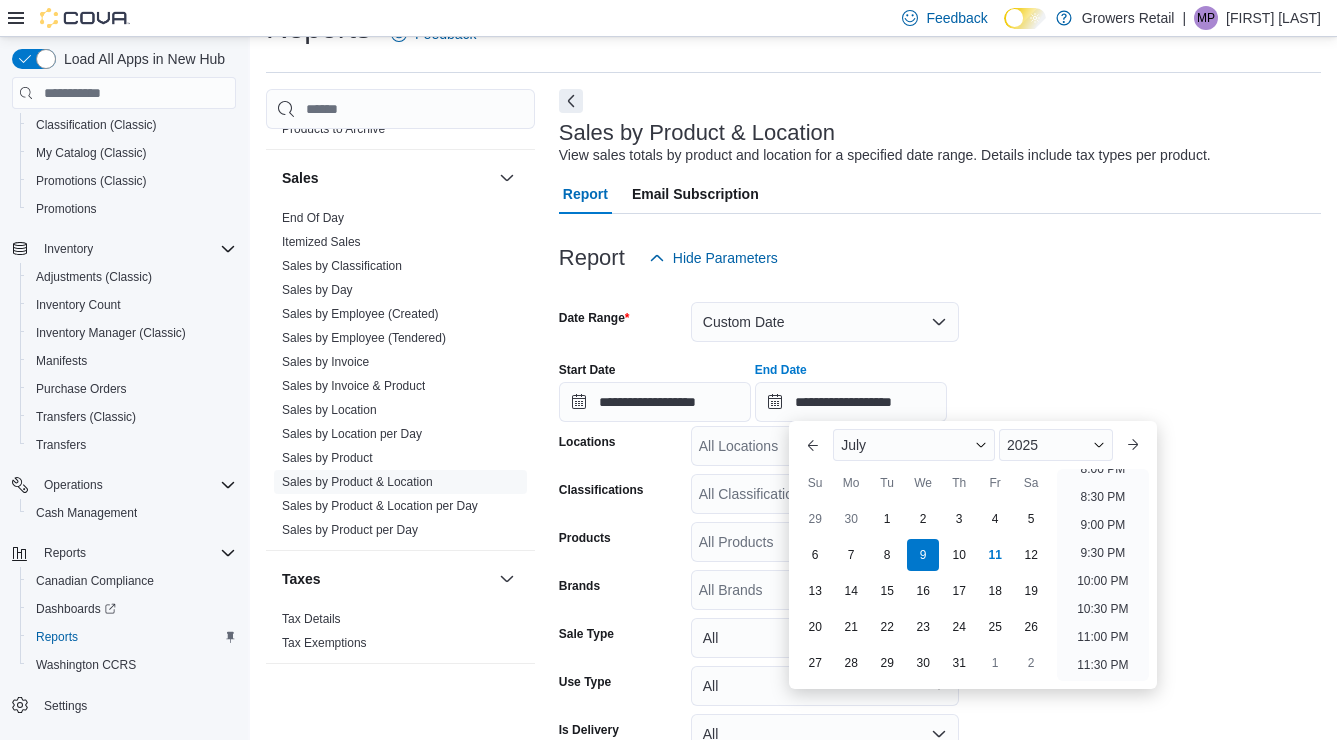 click at bounding box center (940, 290) 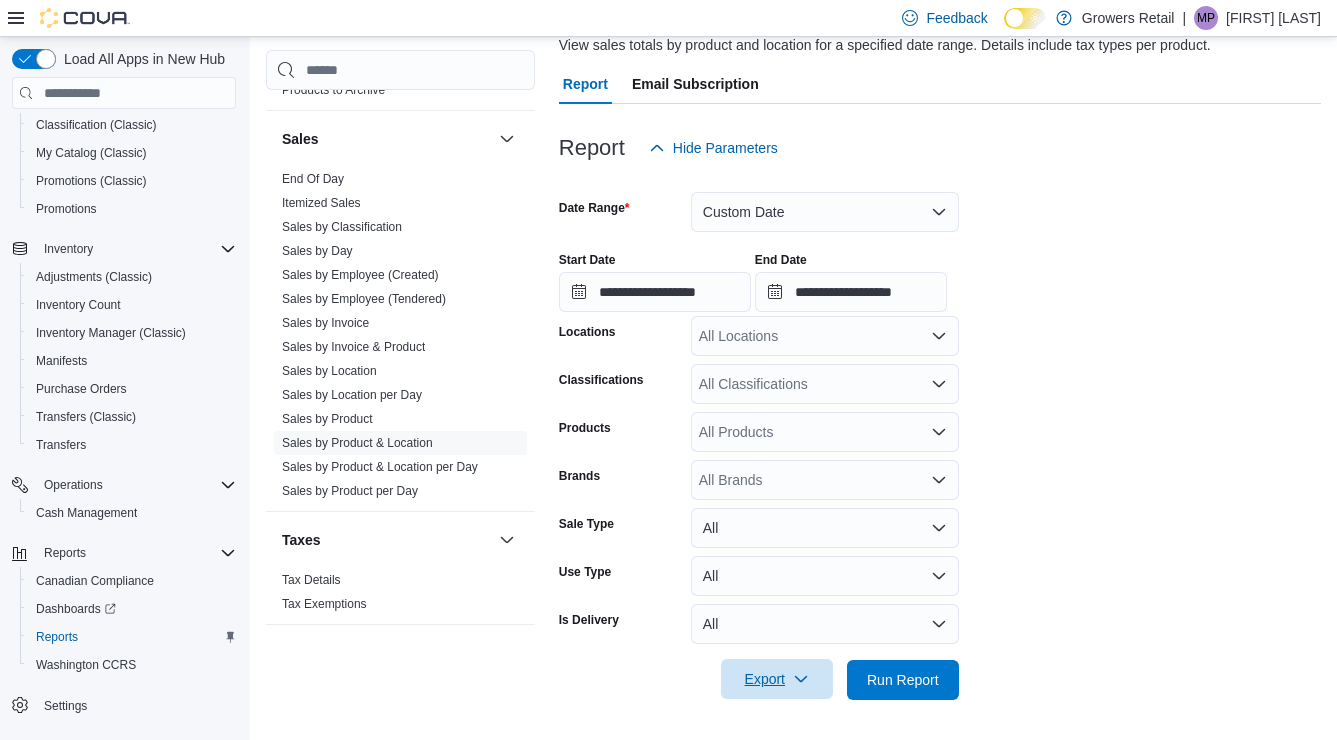 scroll, scrollTop: 154, scrollLeft: 0, axis: vertical 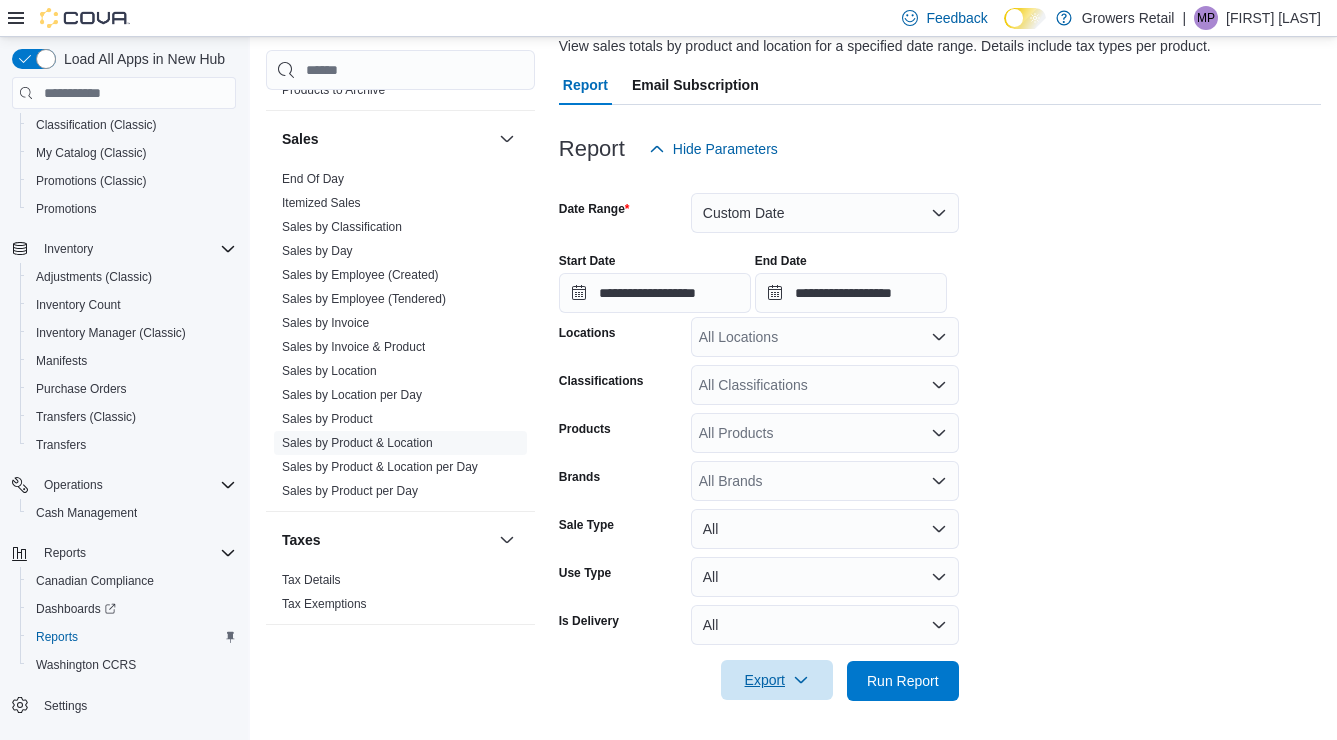 click on "Export" at bounding box center (777, 680) 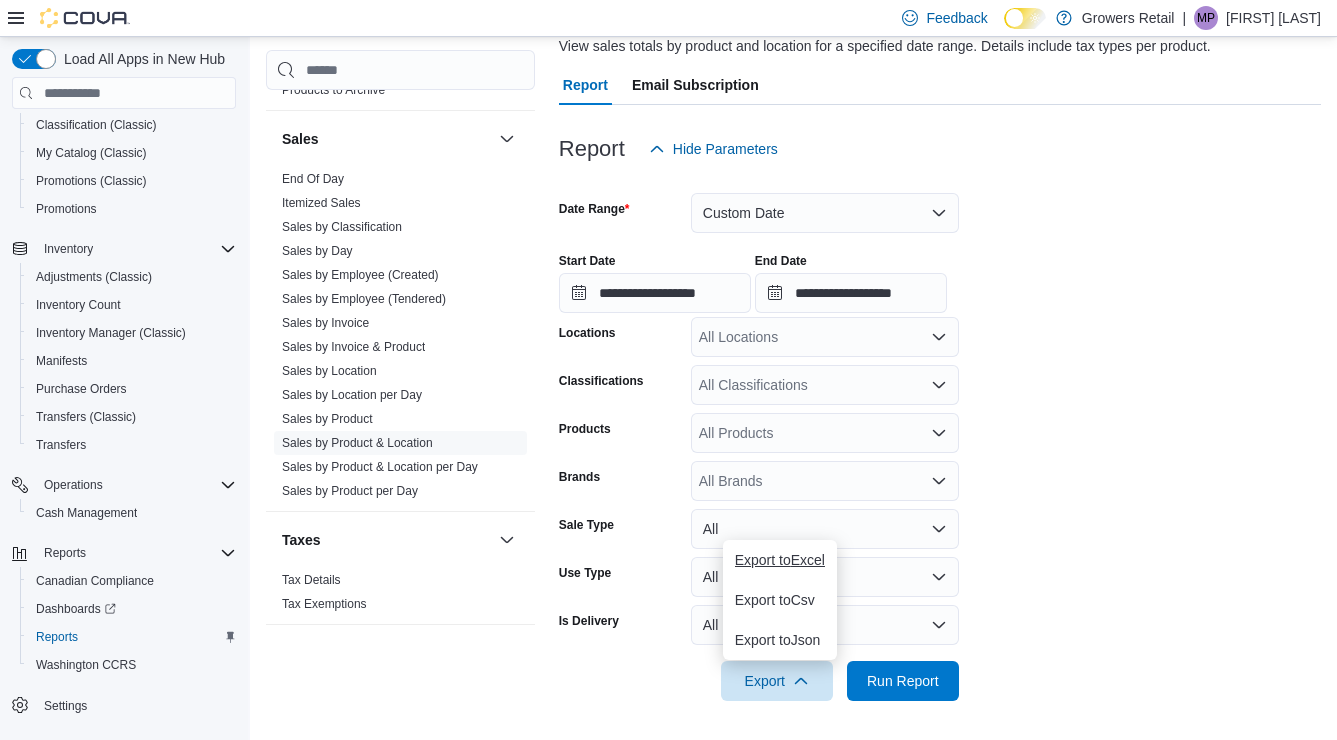click on "Export to  Excel" at bounding box center (780, 560) 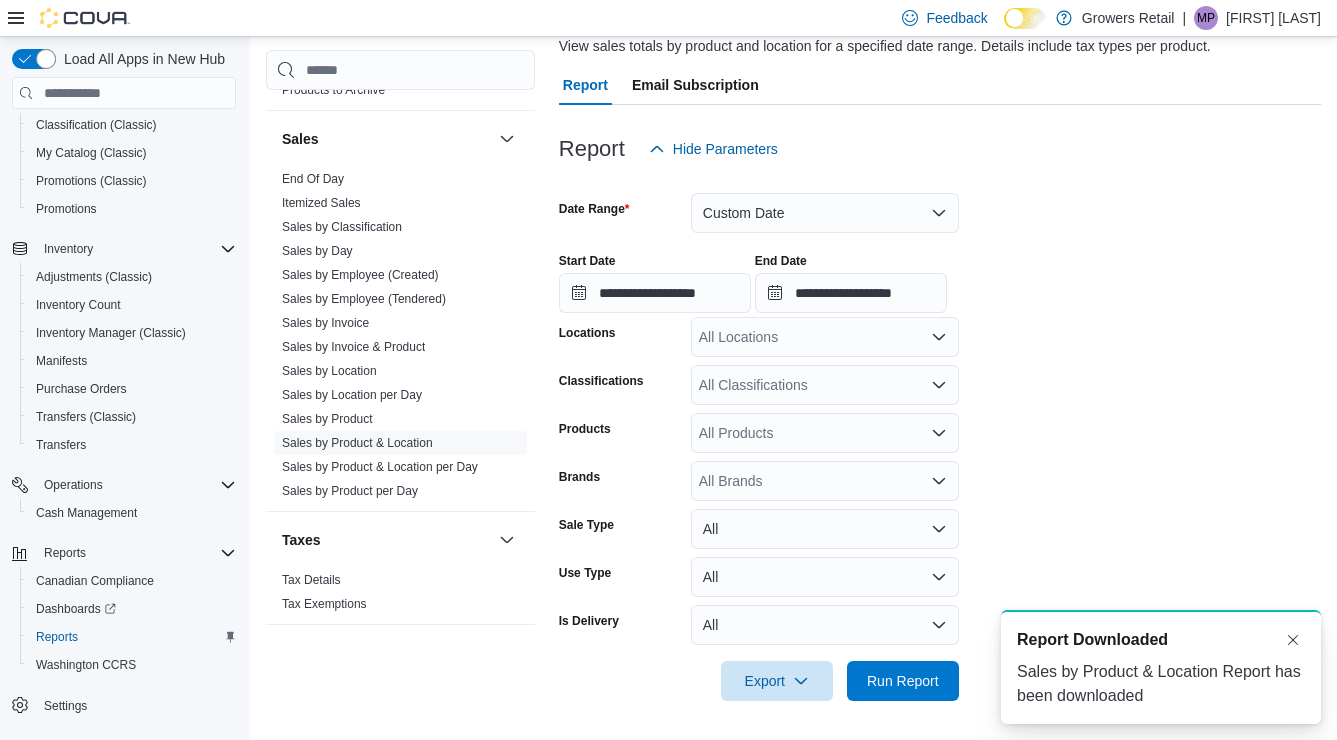 scroll, scrollTop: 0, scrollLeft: 0, axis: both 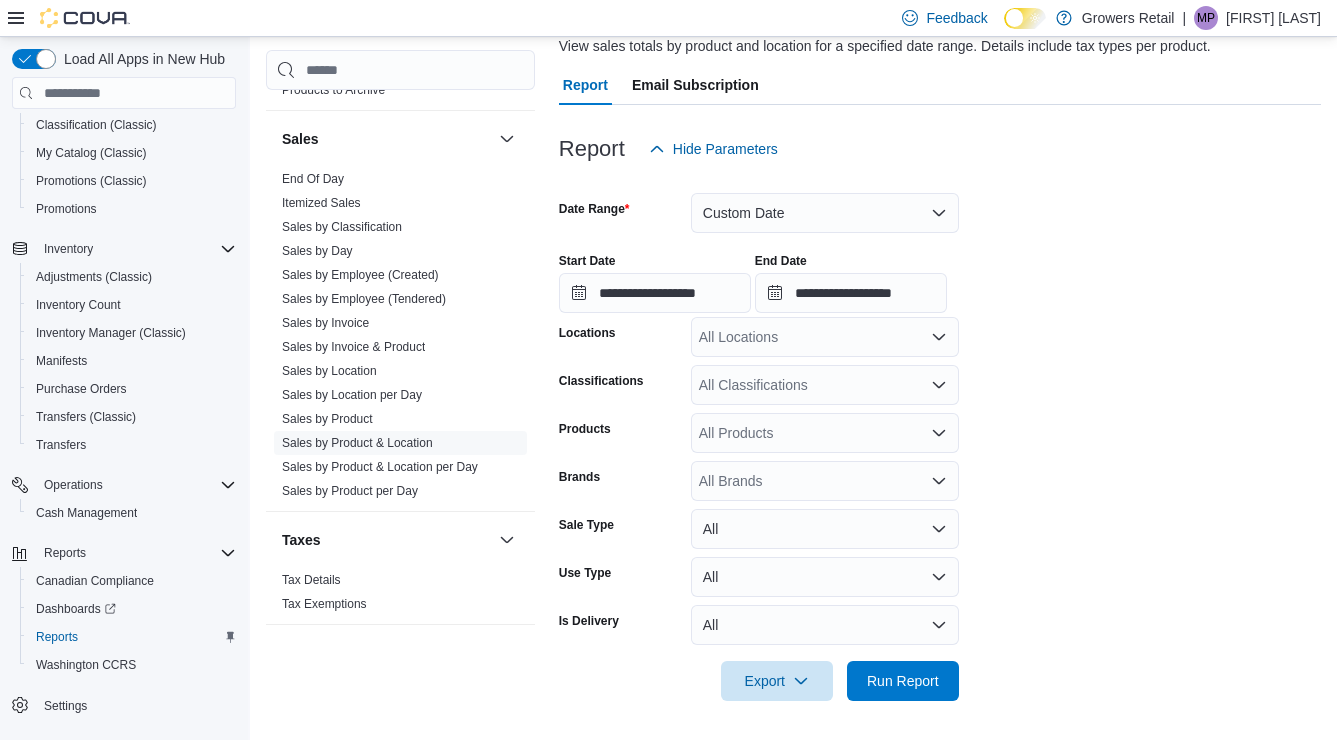 click on "**********" at bounding box center (940, 435) 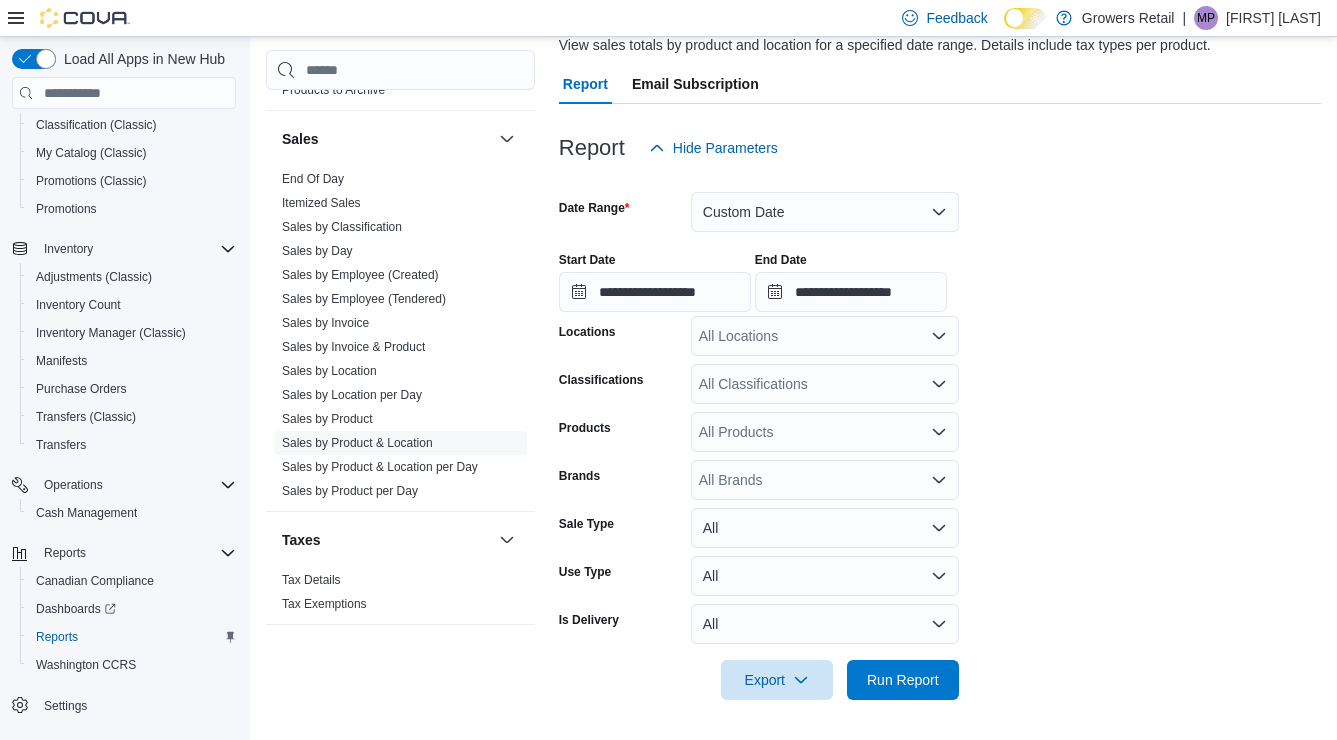 scroll, scrollTop: 154, scrollLeft: 0, axis: vertical 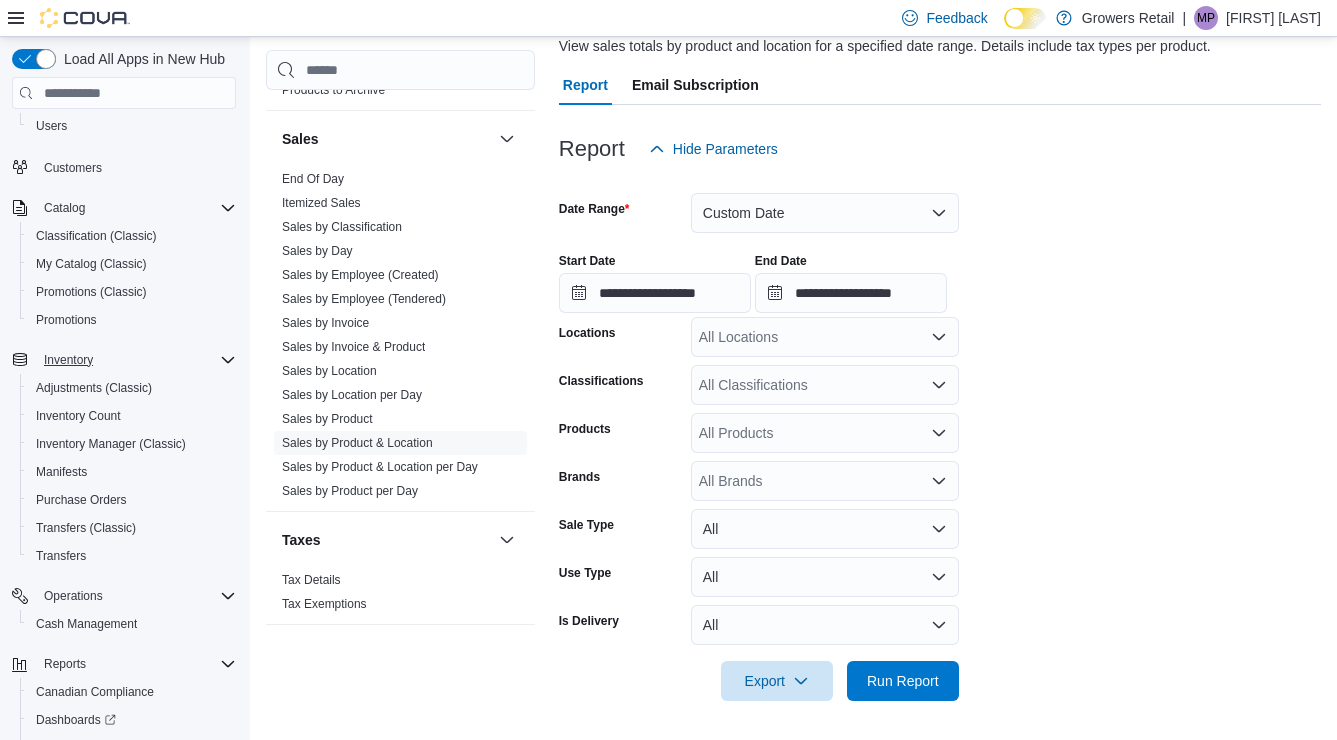 click on "Inventory" at bounding box center (68, 360) 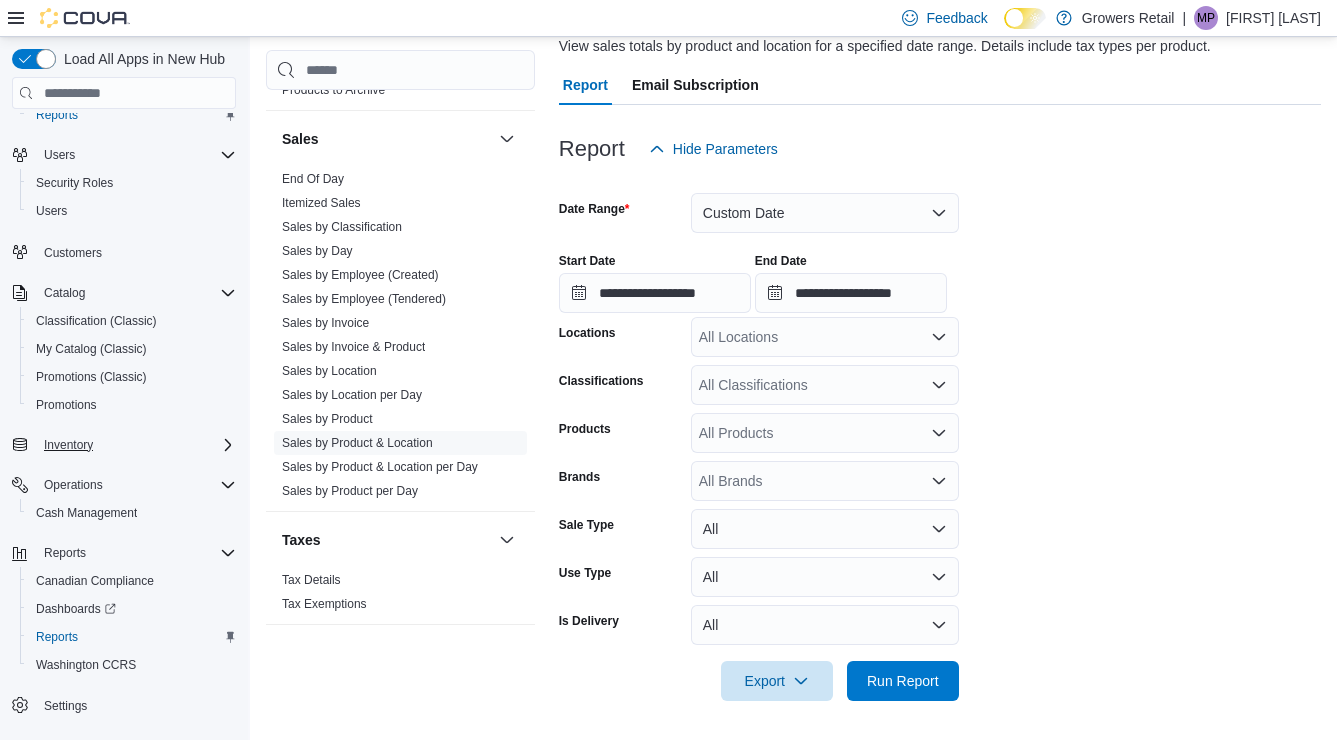scroll, scrollTop: 51, scrollLeft: 0, axis: vertical 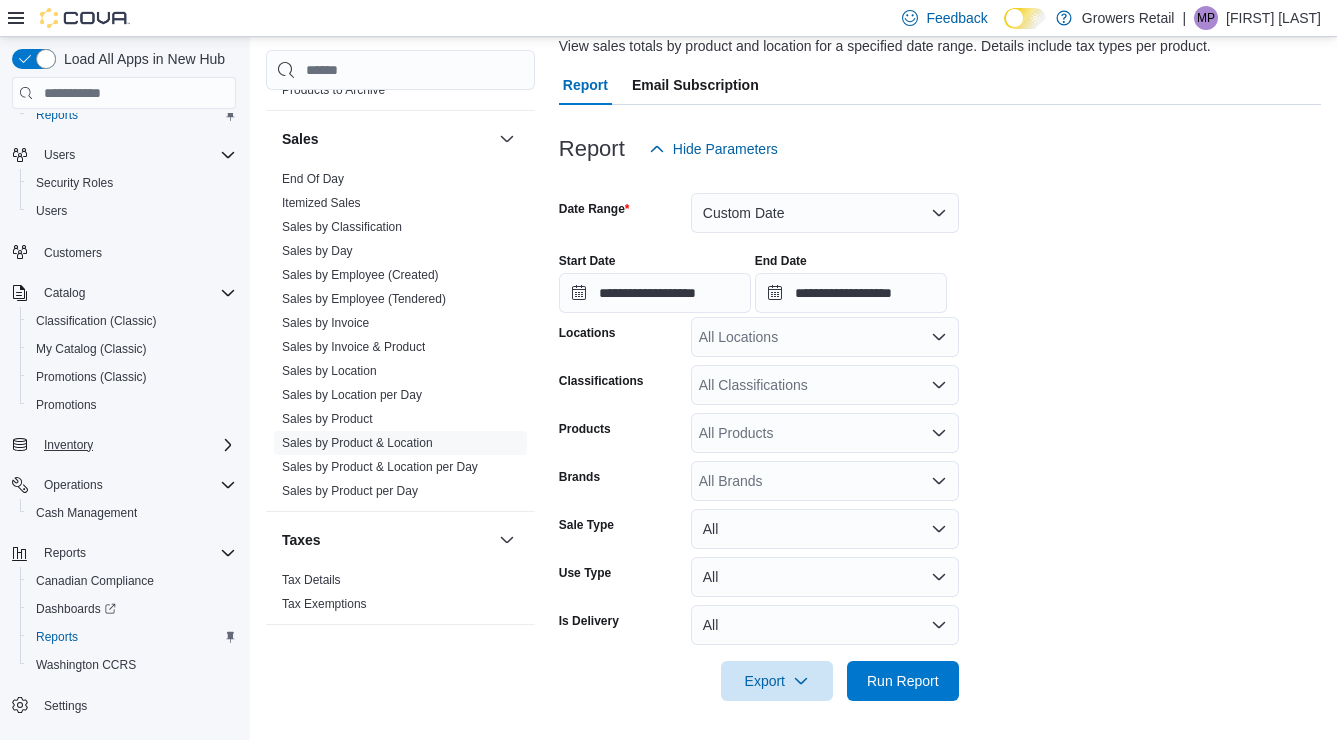 click on "Inventory" at bounding box center (68, 445) 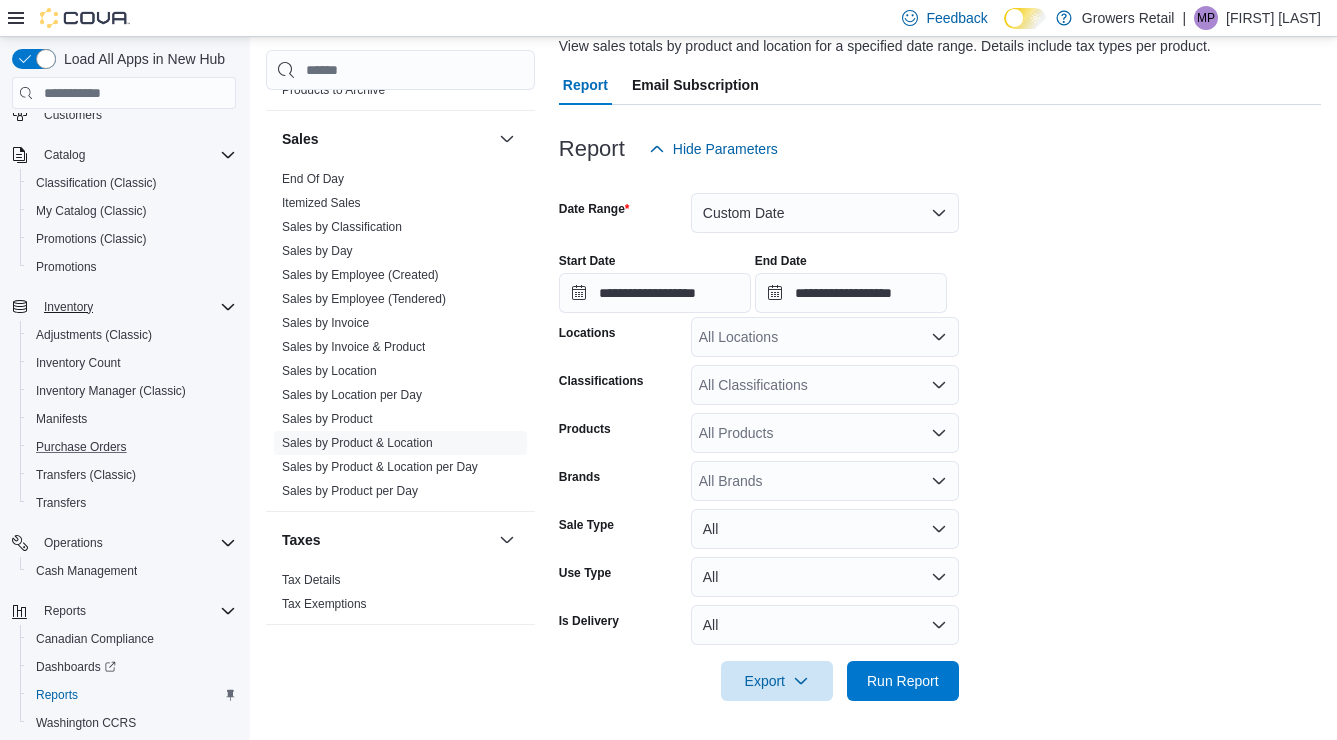 scroll, scrollTop: 199, scrollLeft: 0, axis: vertical 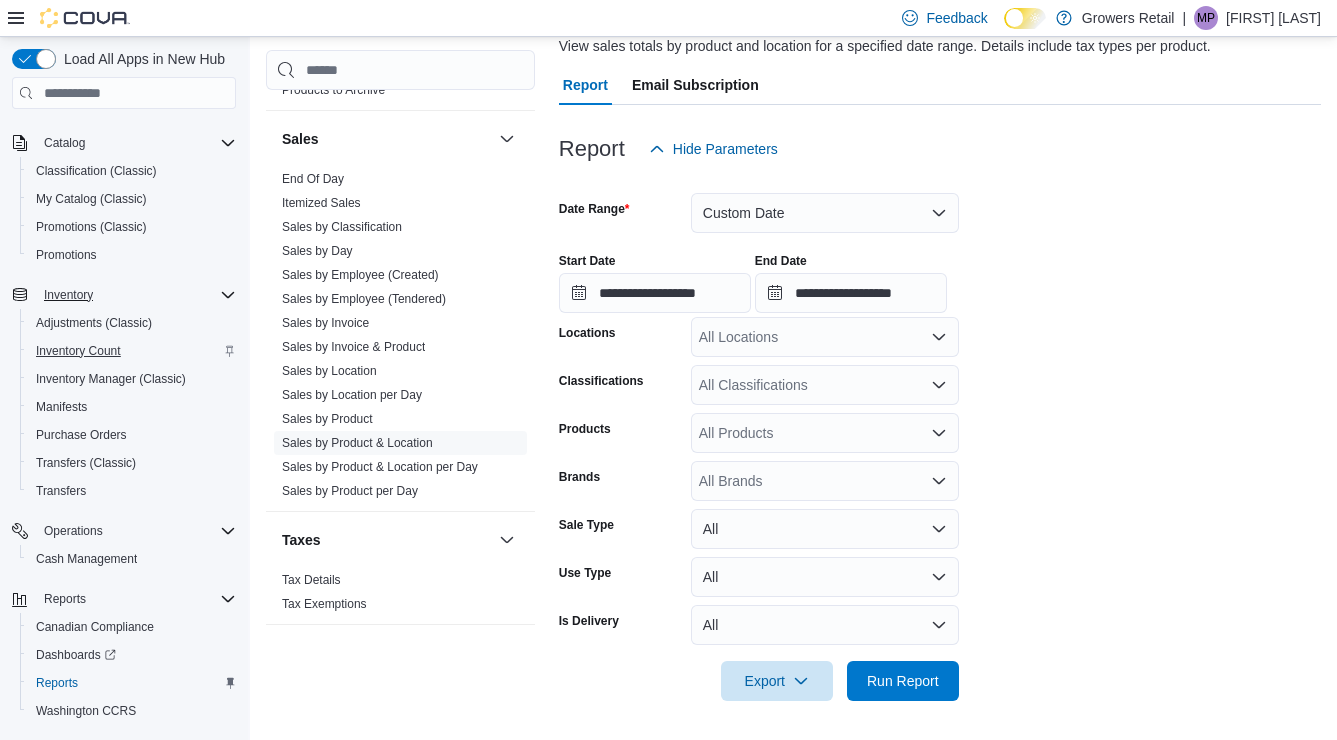click on "Inventory Count" at bounding box center [78, 351] 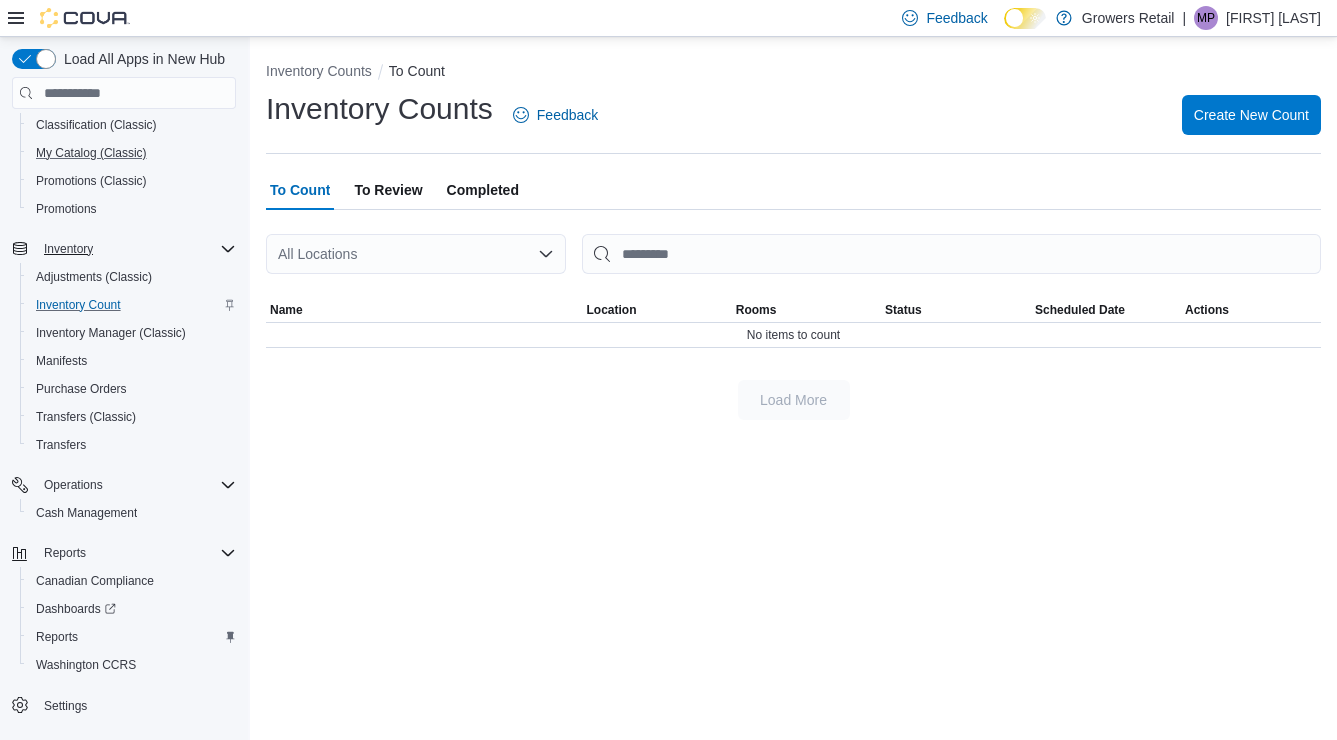 scroll, scrollTop: 247, scrollLeft: 0, axis: vertical 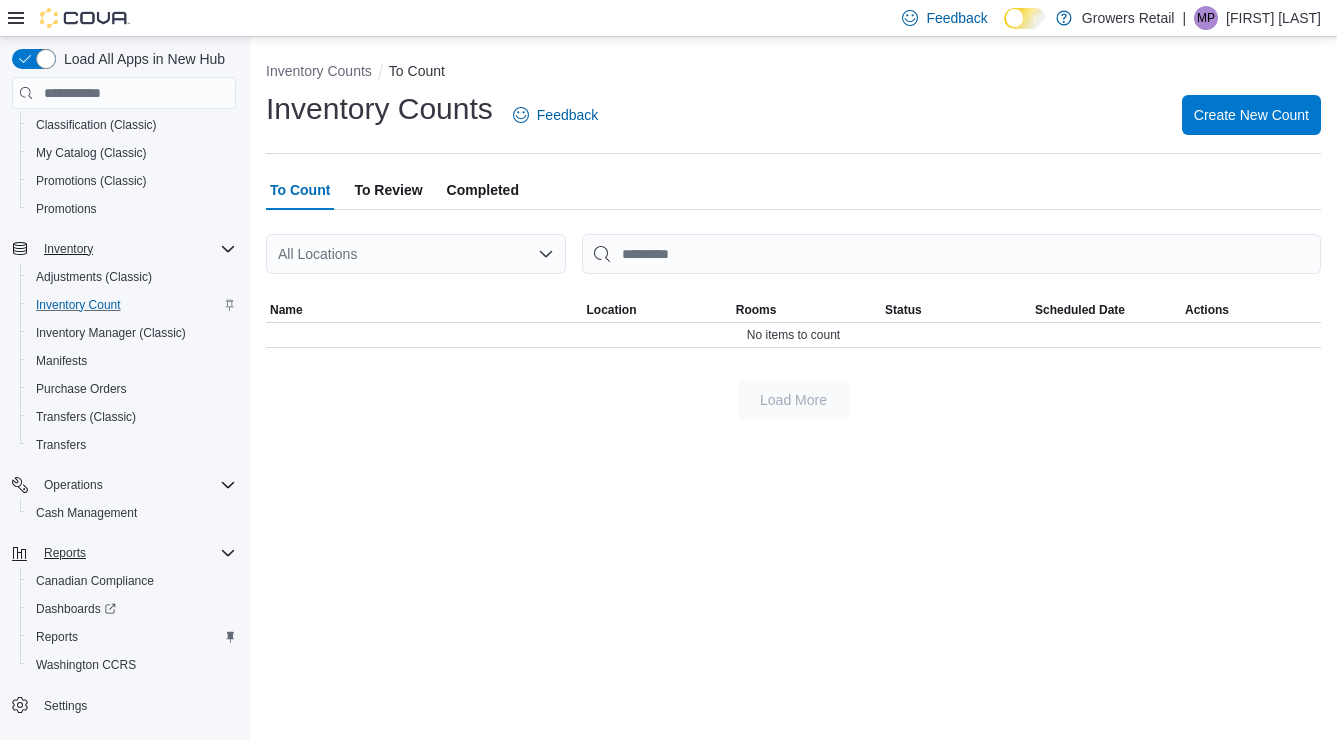 click on "Reports" at bounding box center [136, 553] 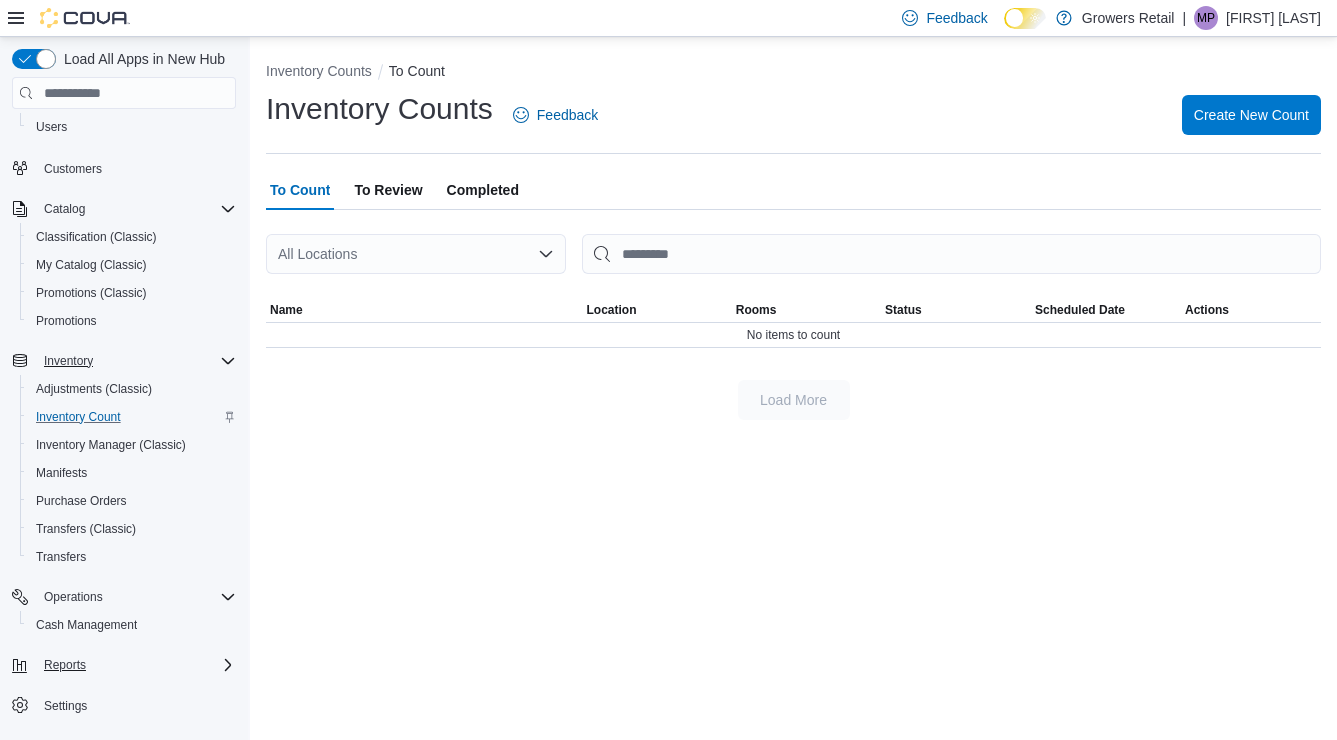 scroll, scrollTop: 135, scrollLeft: 0, axis: vertical 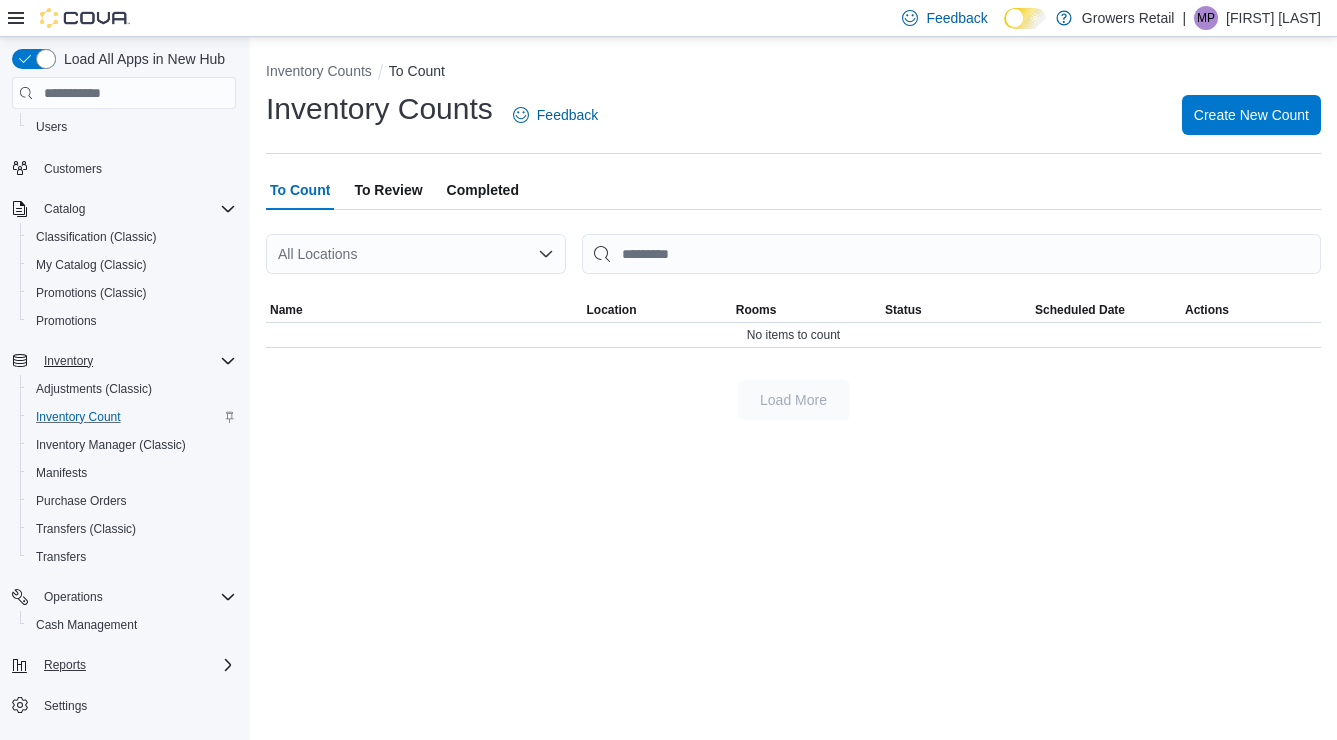 click on "Reports" at bounding box center [65, 665] 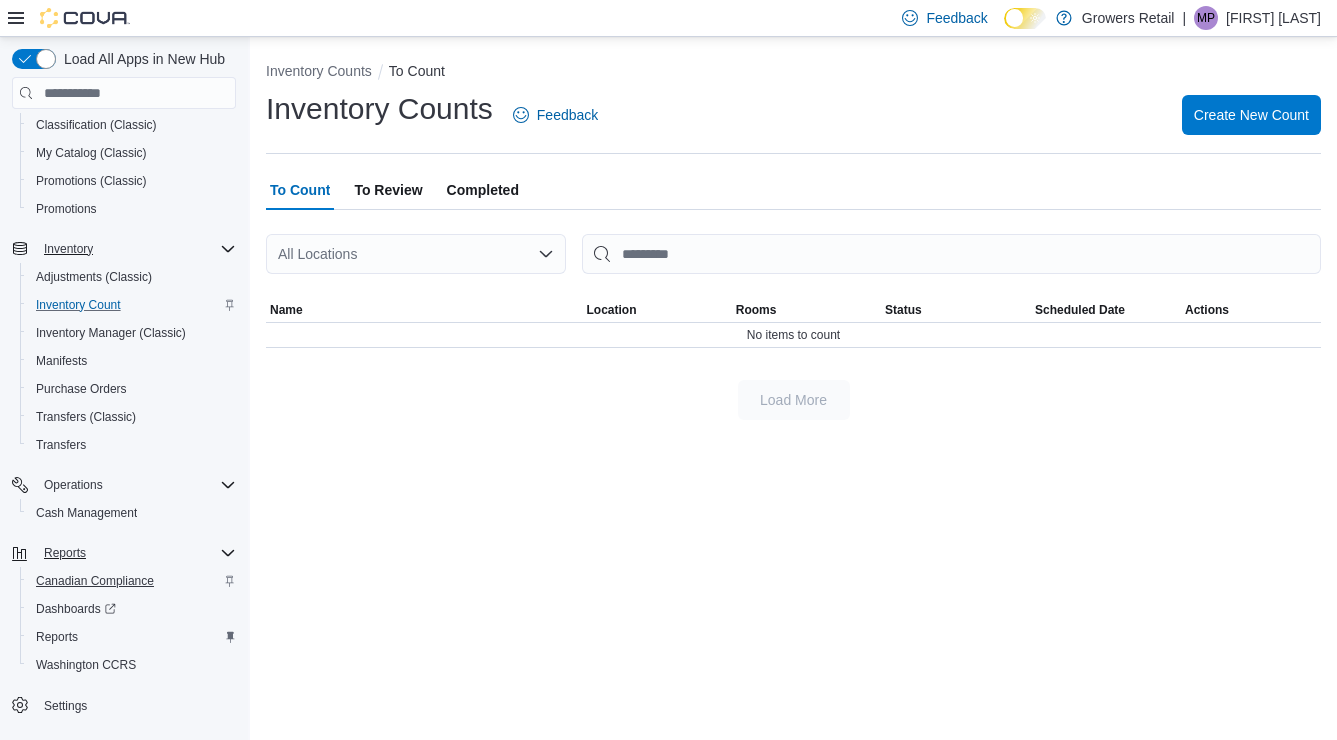 scroll, scrollTop: 247, scrollLeft: 0, axis: vertical 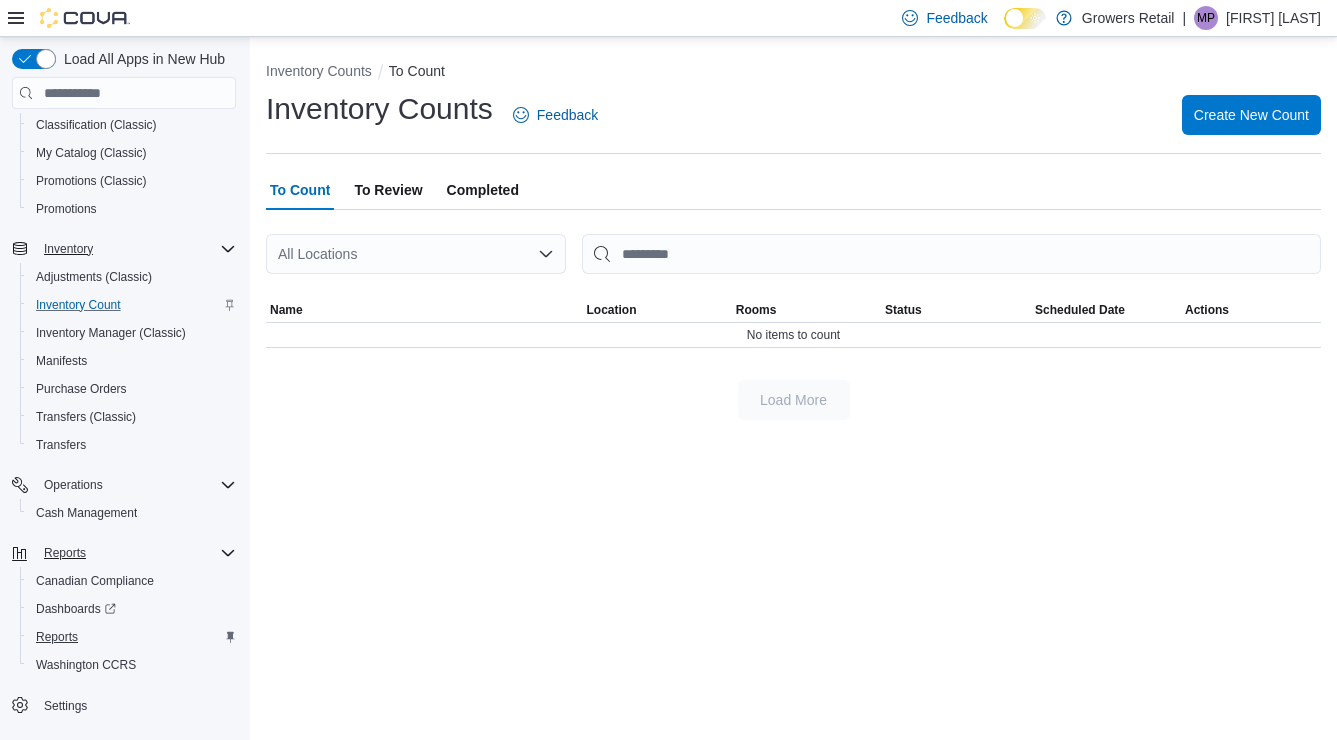 click on "Reports" at bounding box center [57, 637] 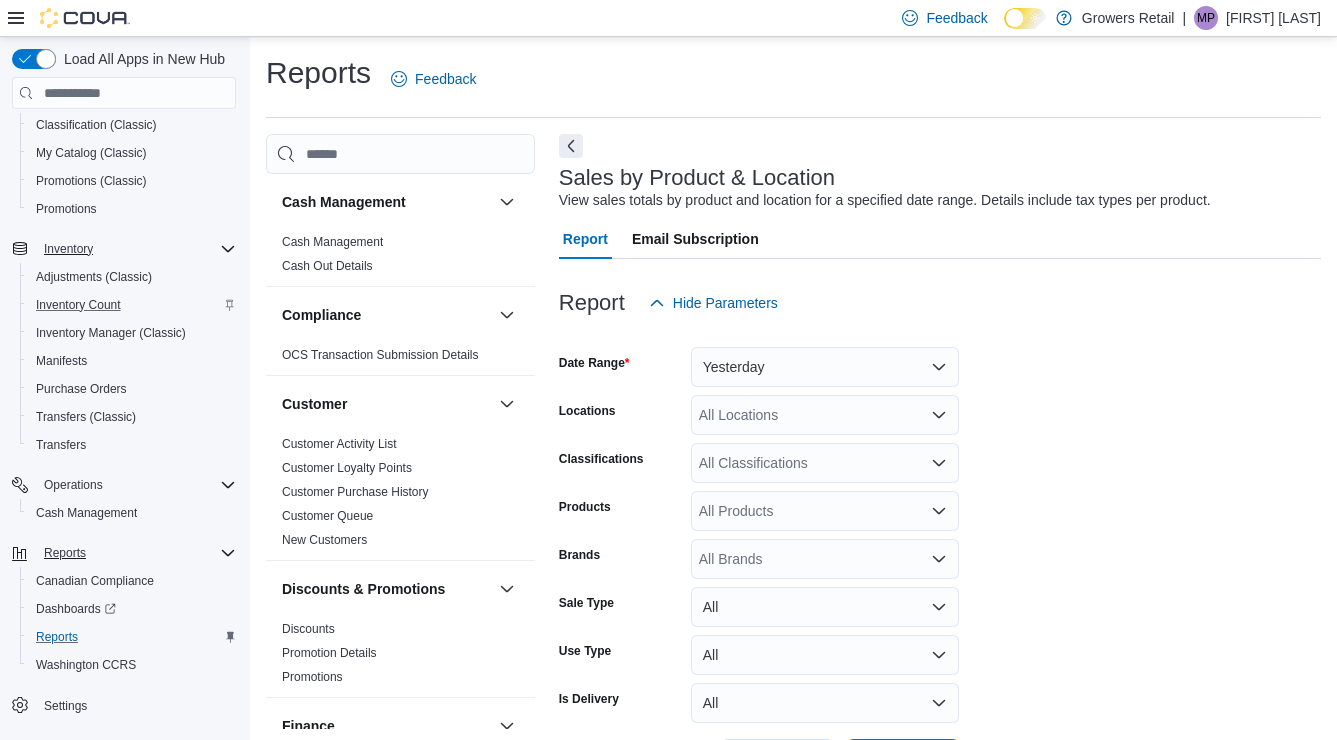 scroll, scrollTop: 0, scrollLeft: 0, axis: both 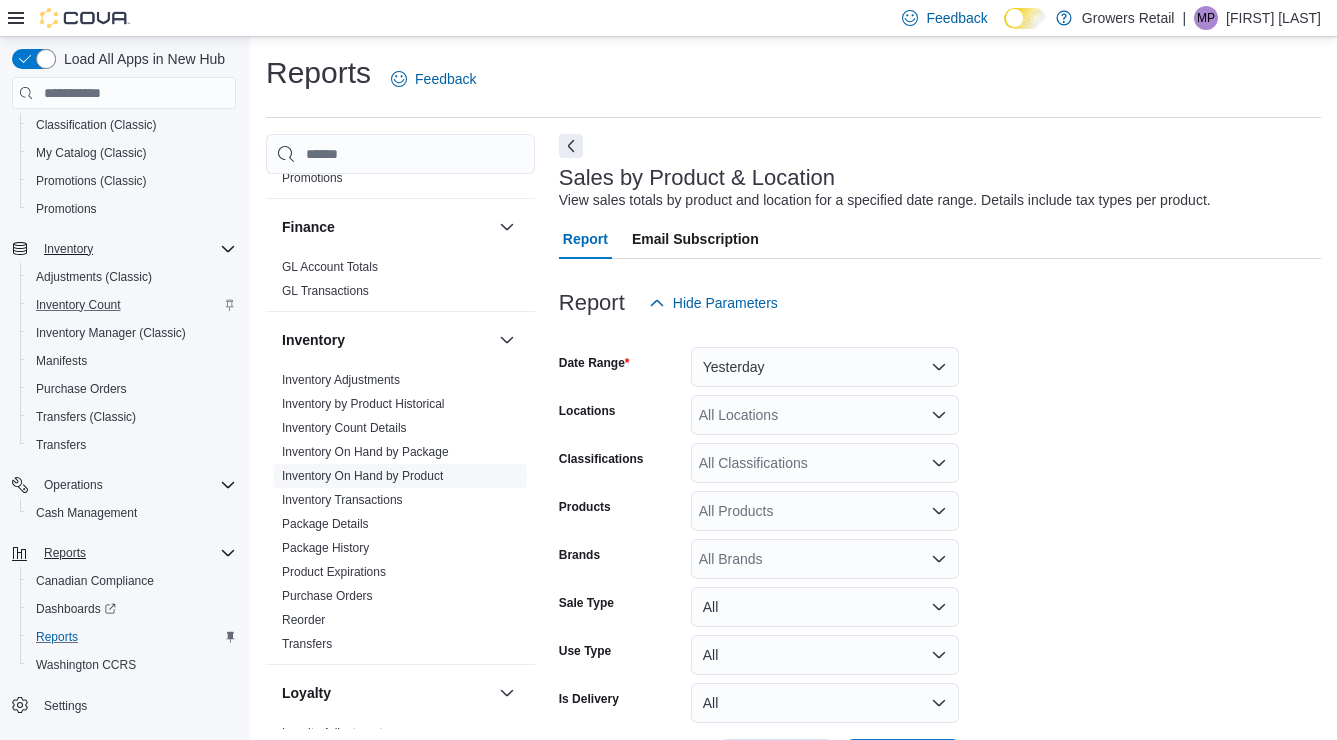 click on "Inventory On Hand by Product" at bounding box center (362, 476) 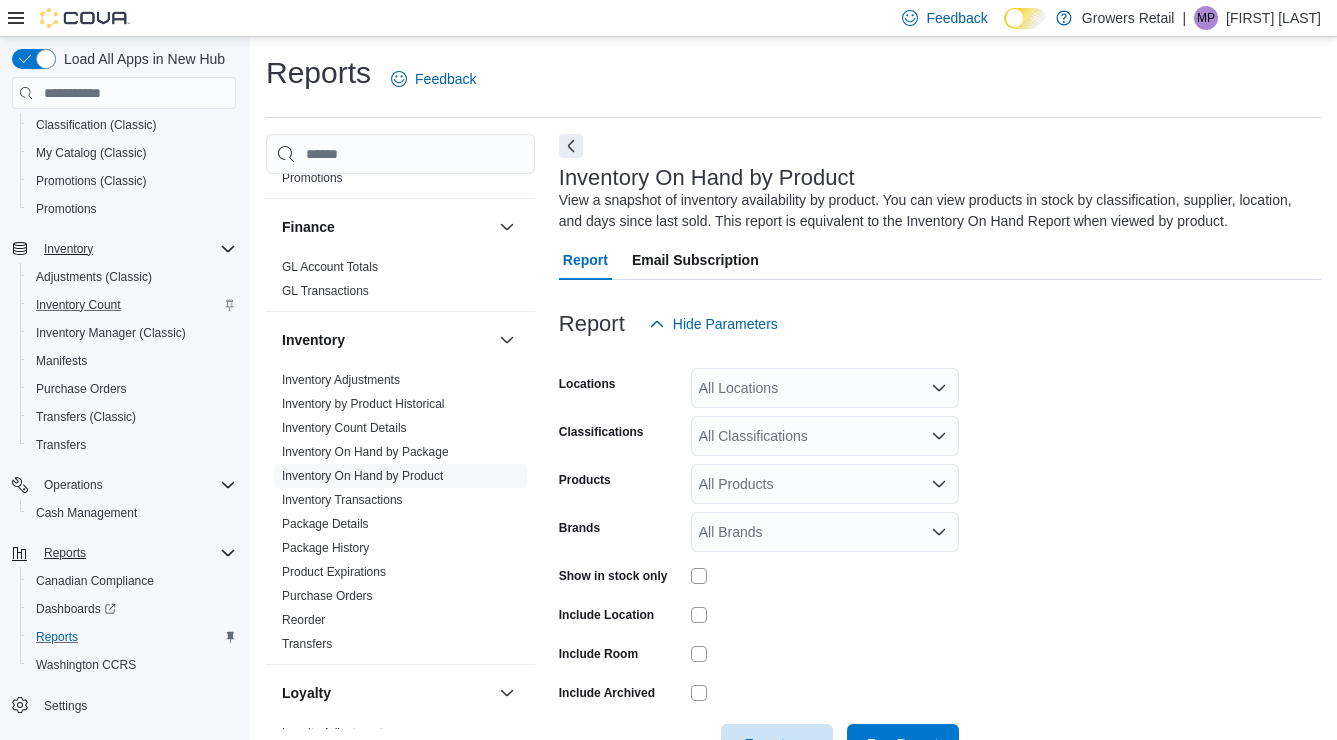scroll, scrollTop: 63, scrollLeft: 0, axis: vertical 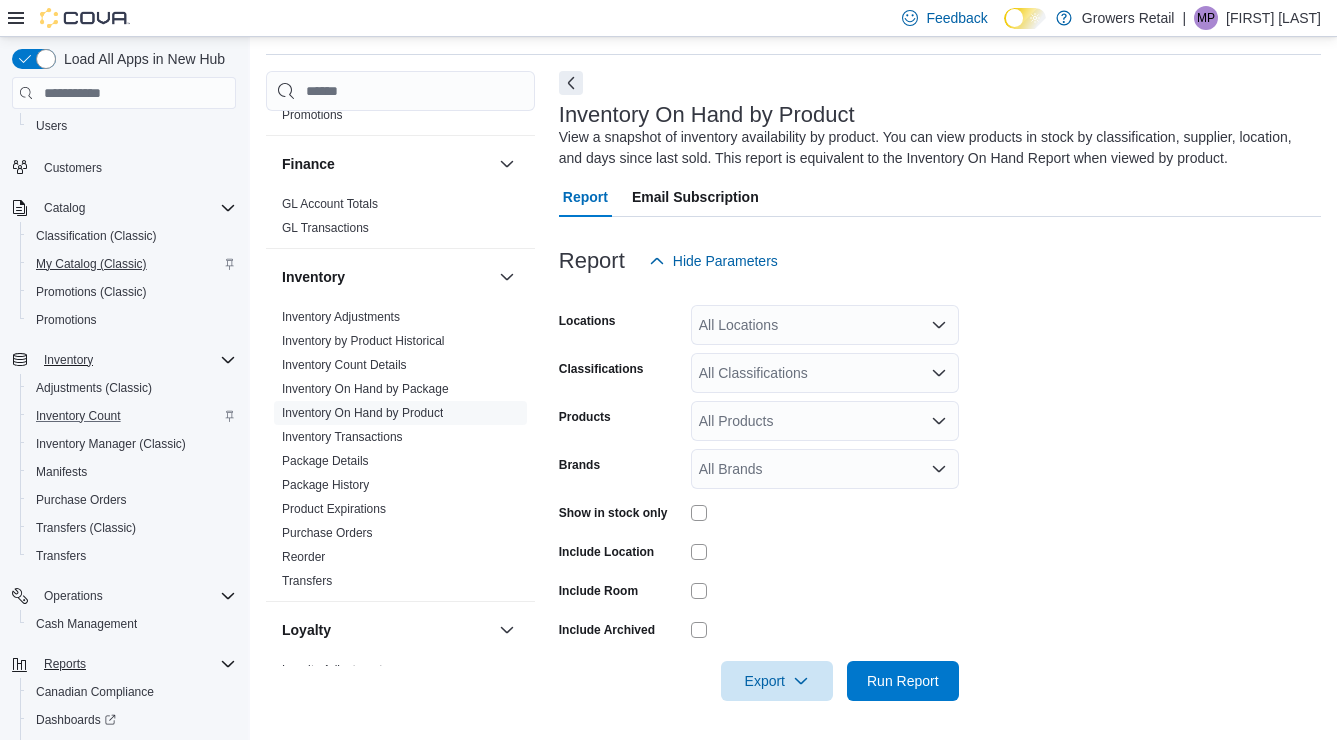 click on "My Catalog (Classic)" at bounding box center (91, 264) 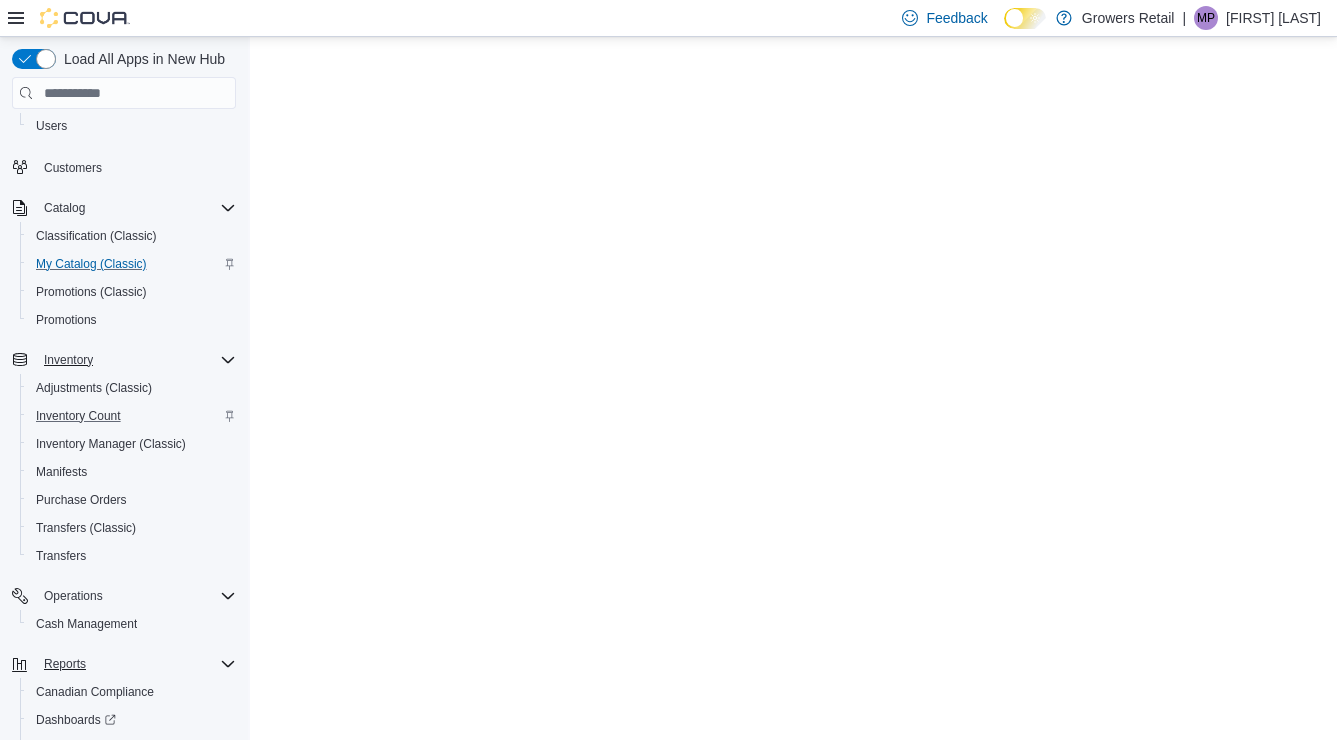 scroll, scrollTop: 0, scrollLeft: 0, axis: both 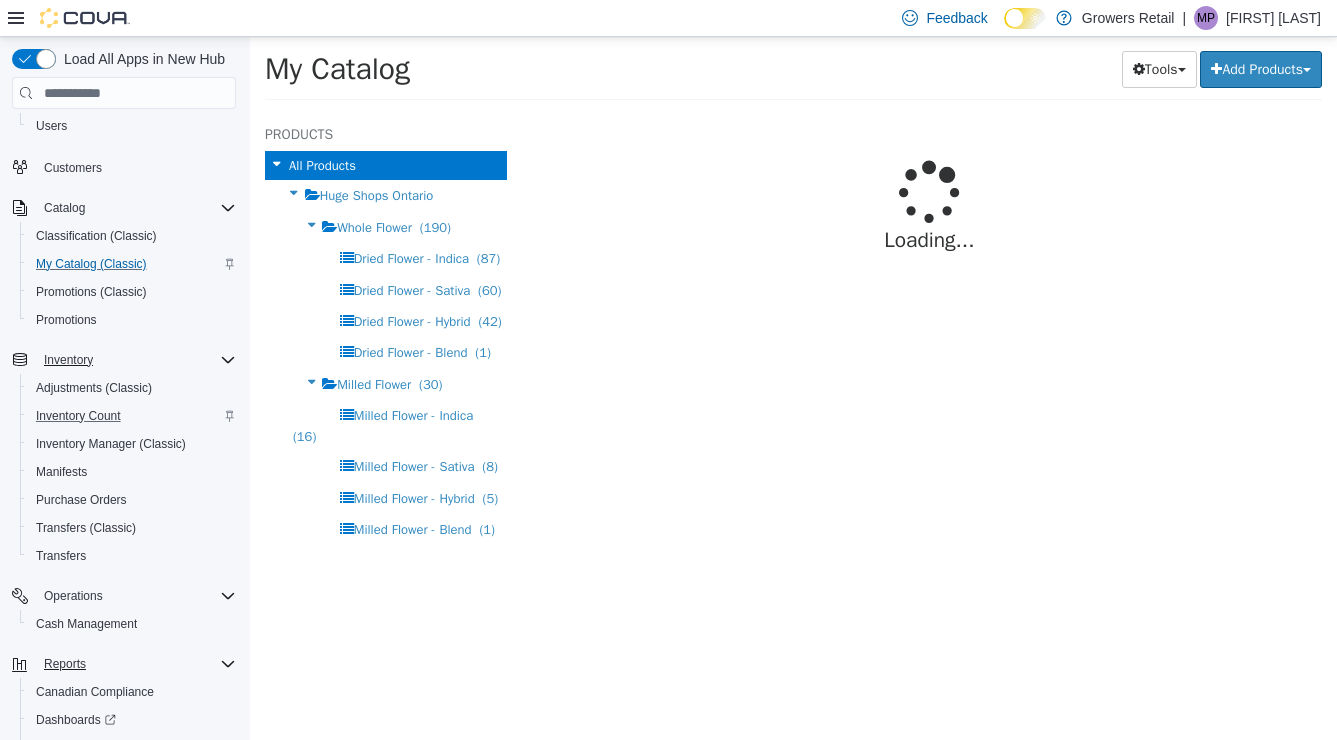 select on "**********" 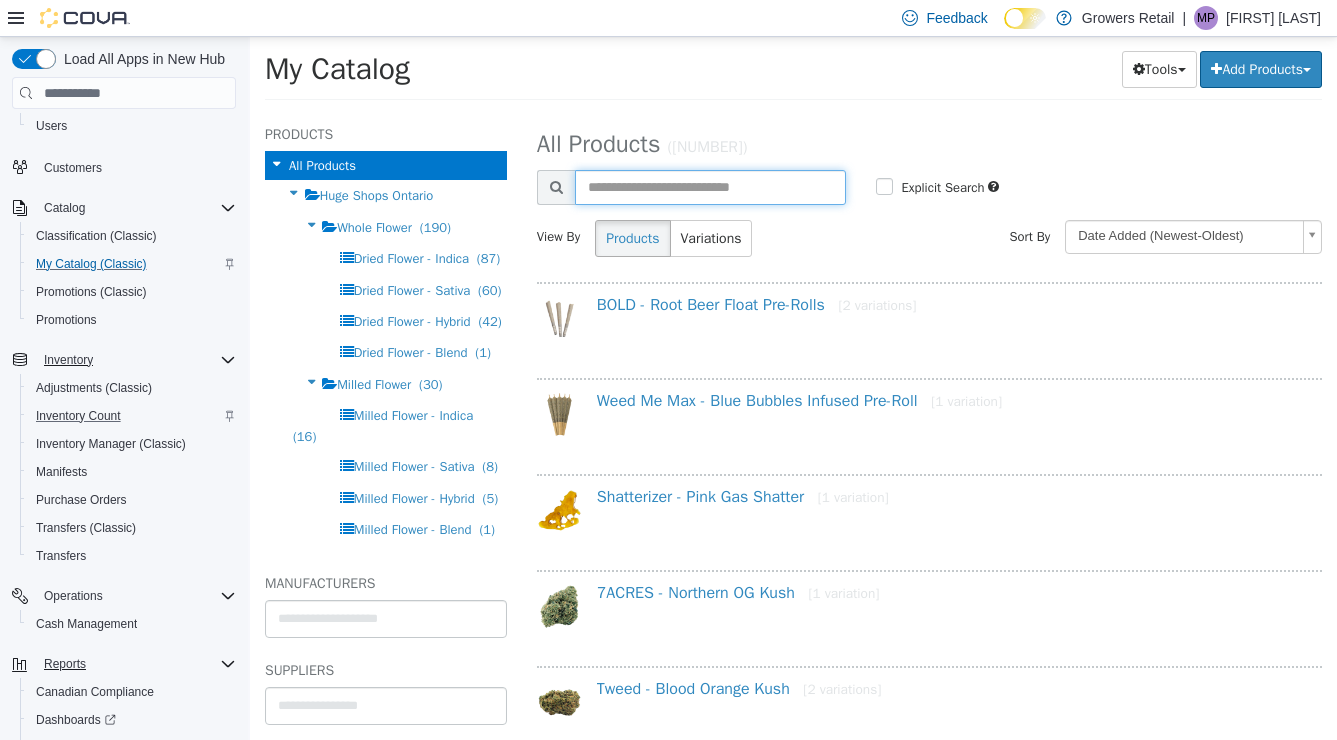 click at bounding box center (711, 187) 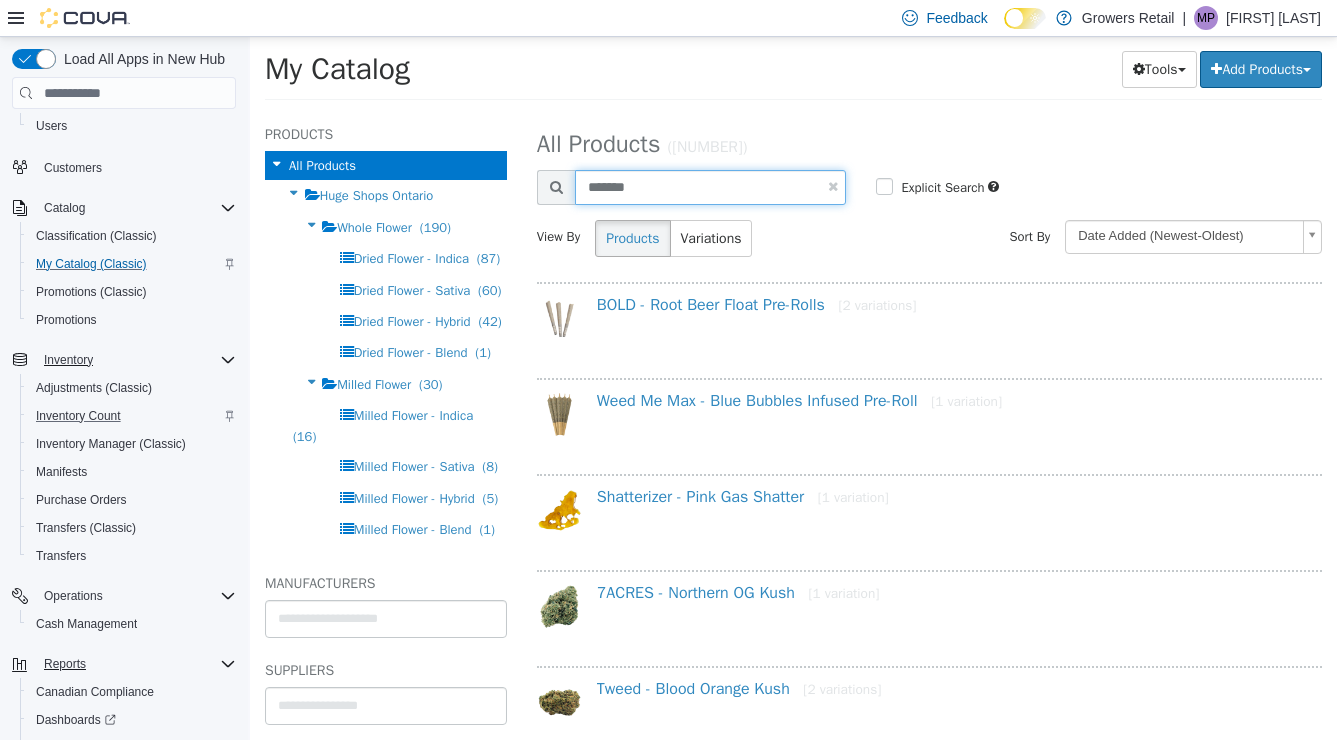 type on "*******" 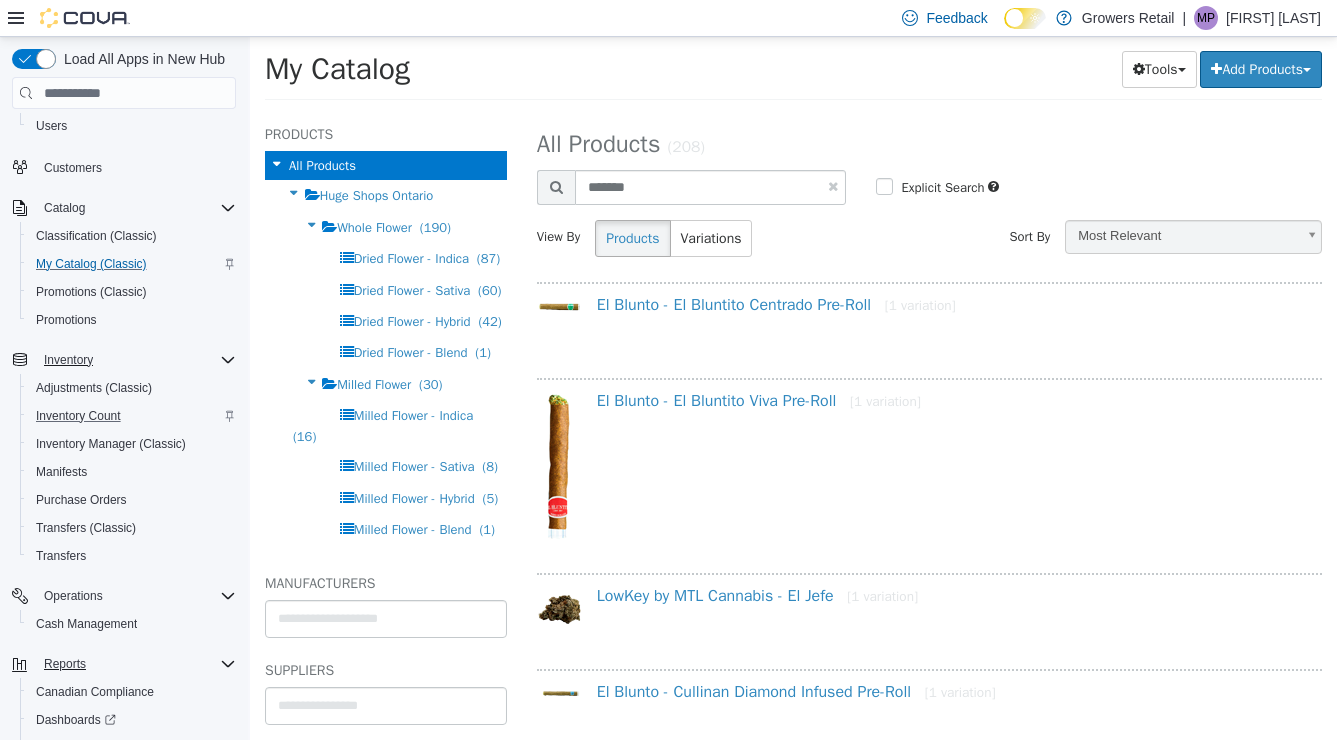 drag, startPoint x: 796, startPoint y: 309, endPoint x: 793, endPoint y: 349, distance: 40.112343 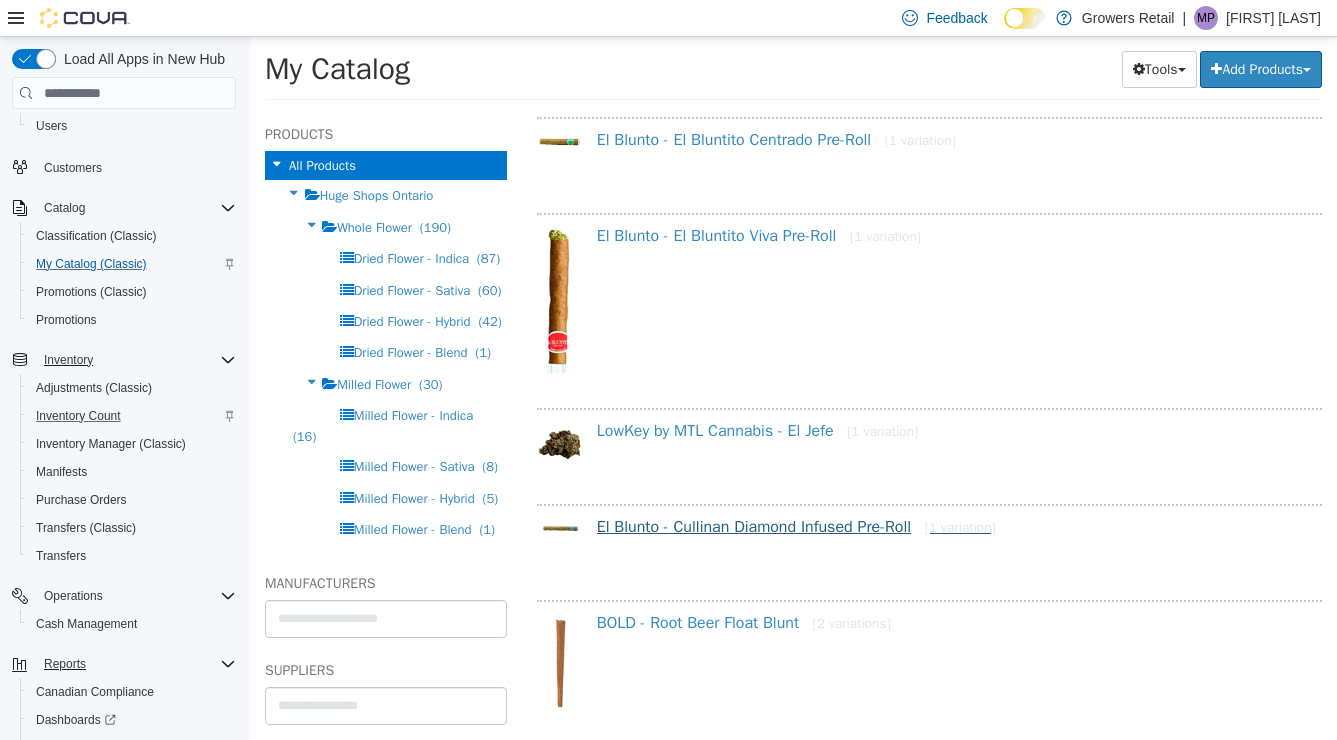 scroll, scrollTop: 171, scrollLeft: 0, axis: vertical 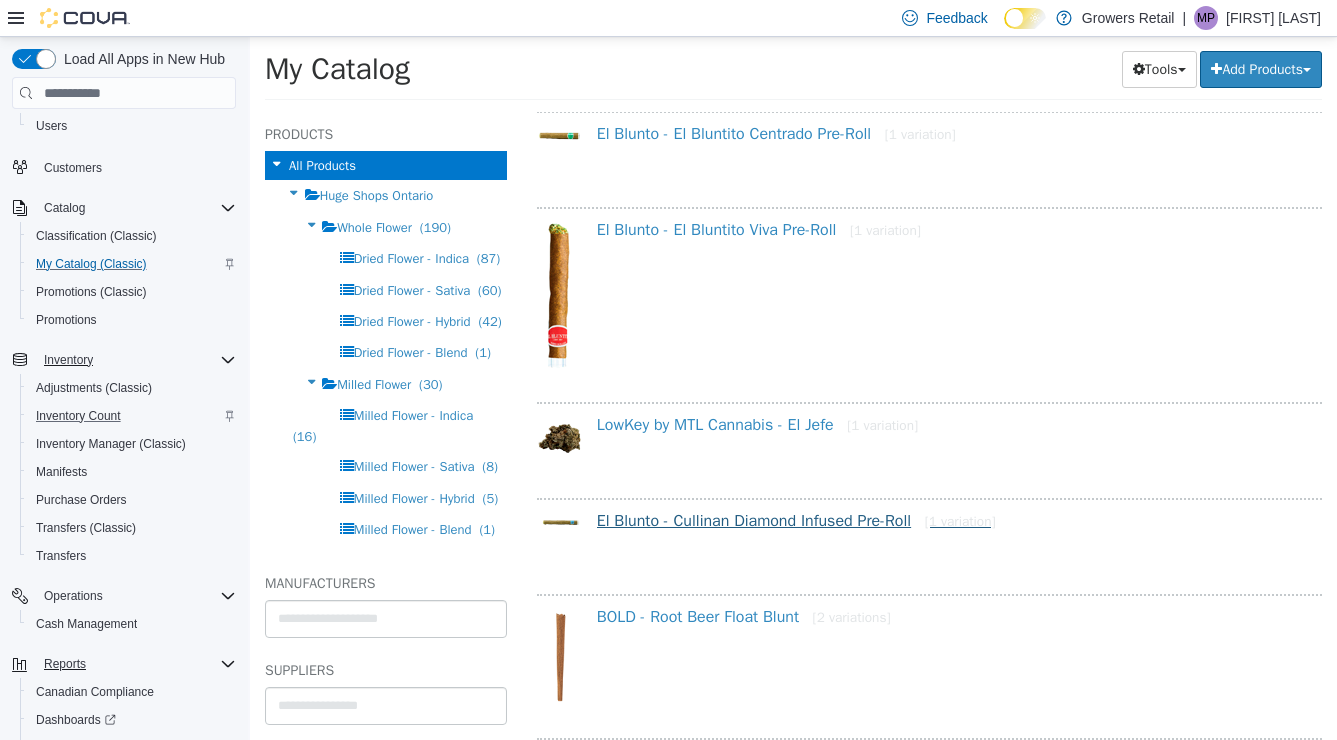 click on "El Blunto - Cullinan Diamond Infused Pre-Roll
[1 variation]" at bounding box center [796, 521] 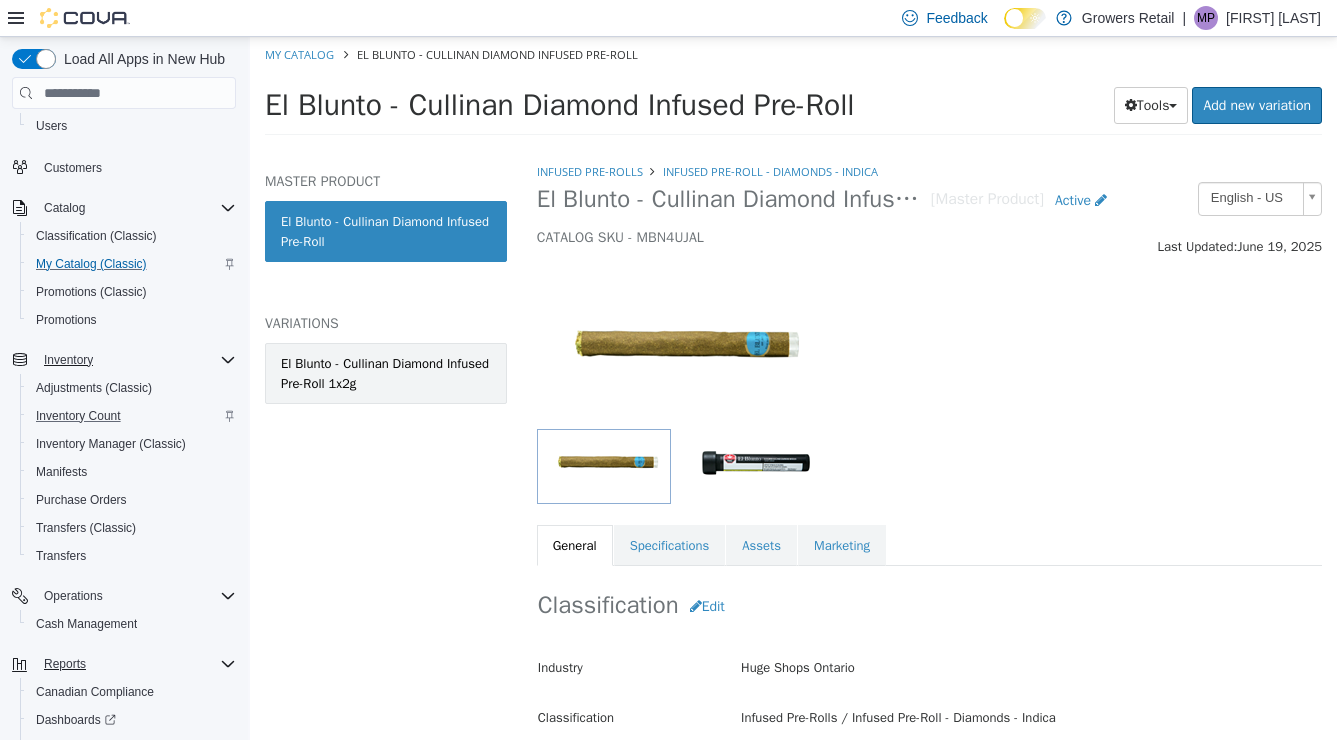 click on "El Blunto - Cullinan Diamond Infused Pre-Roll 1x2g" at bounding box center (386, 373) 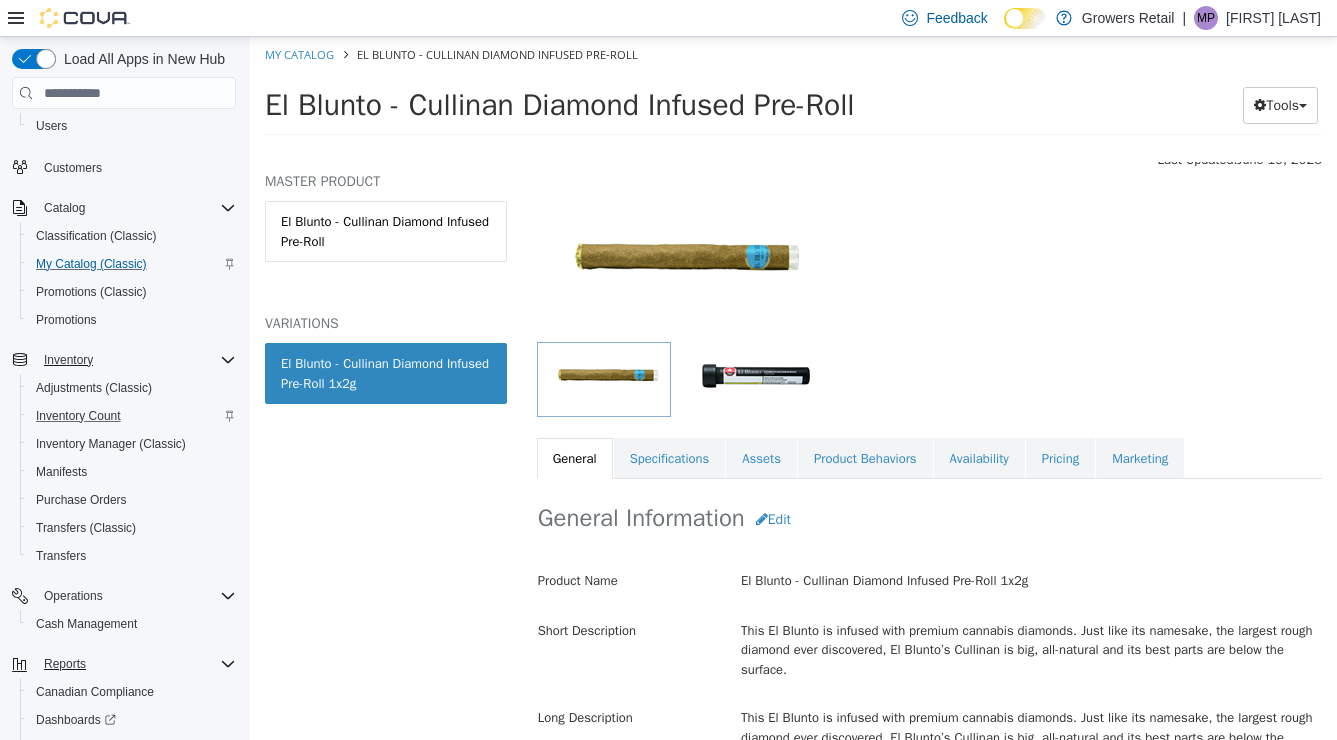 scroll, scrollTop: 104, scrollLeft: 0, axis: vertical 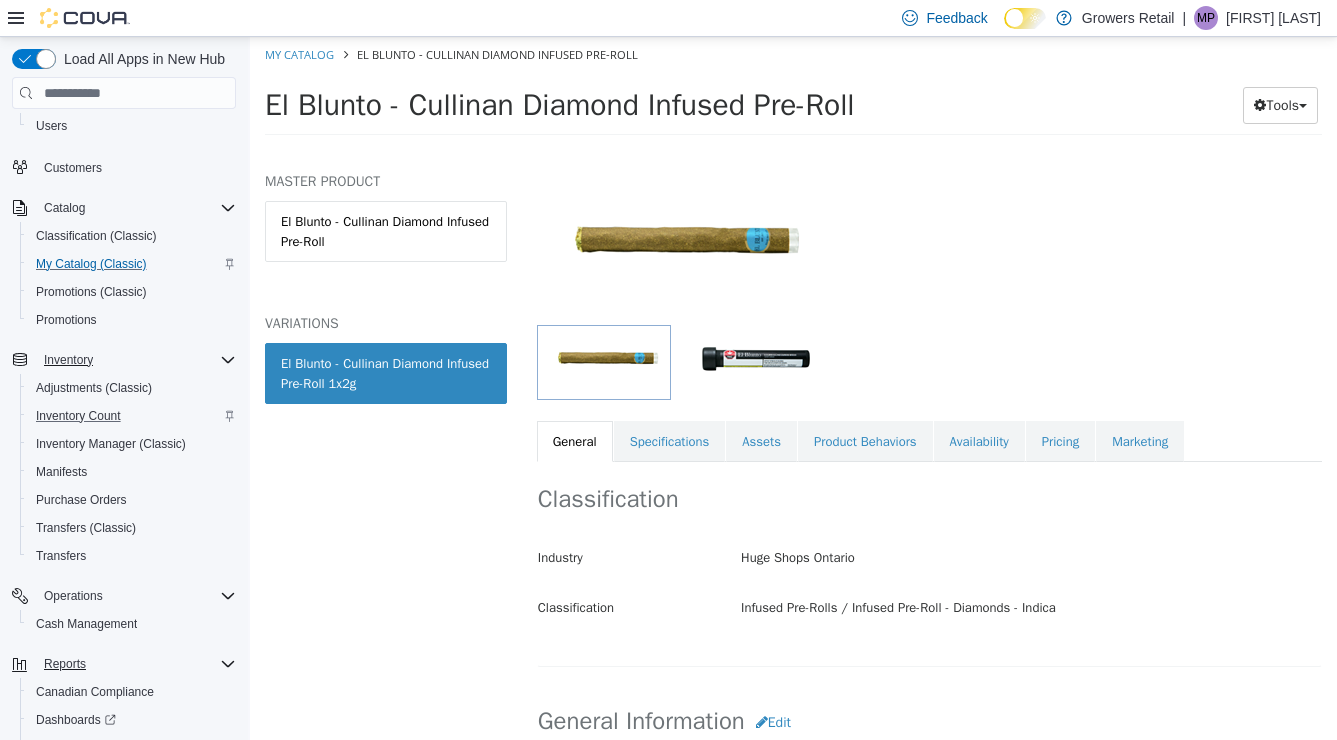 click on "Availability" at bounding box center [979, 442] 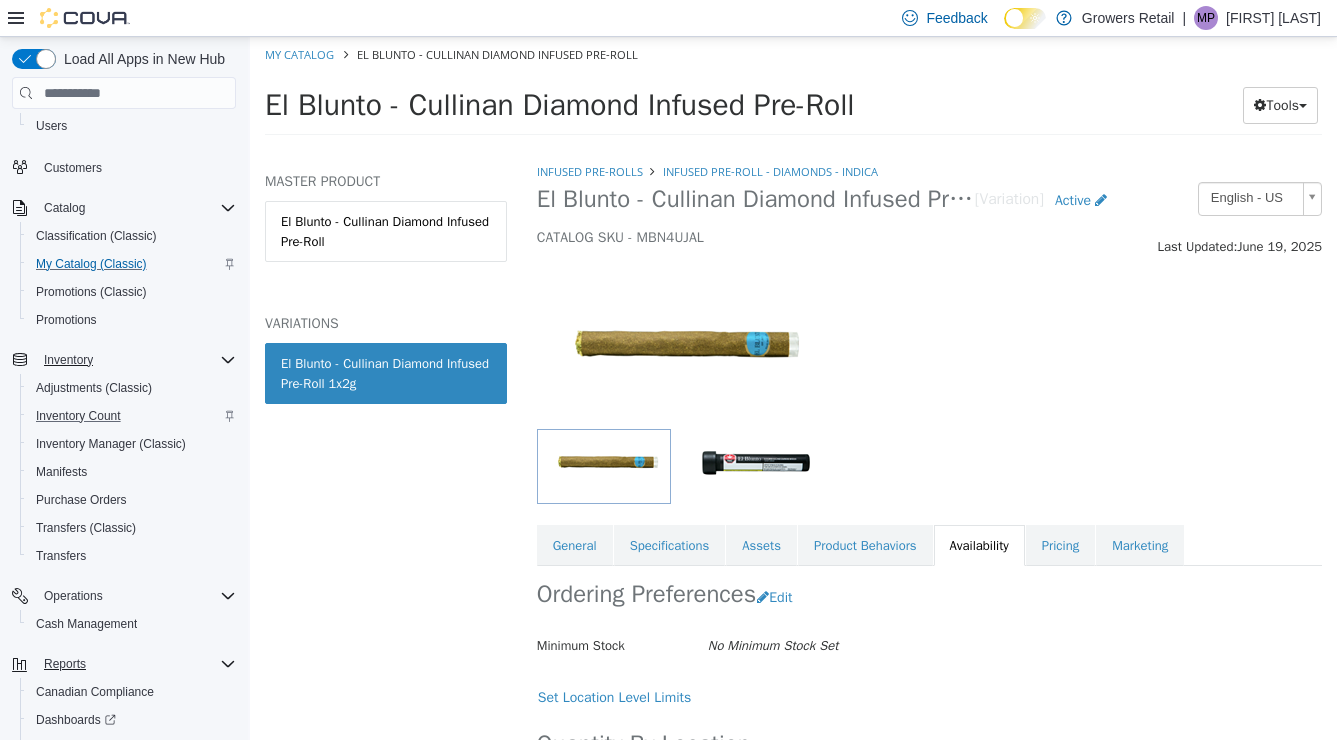 scroll, scrollTop: 0, scrollLeft: 0, axis: both 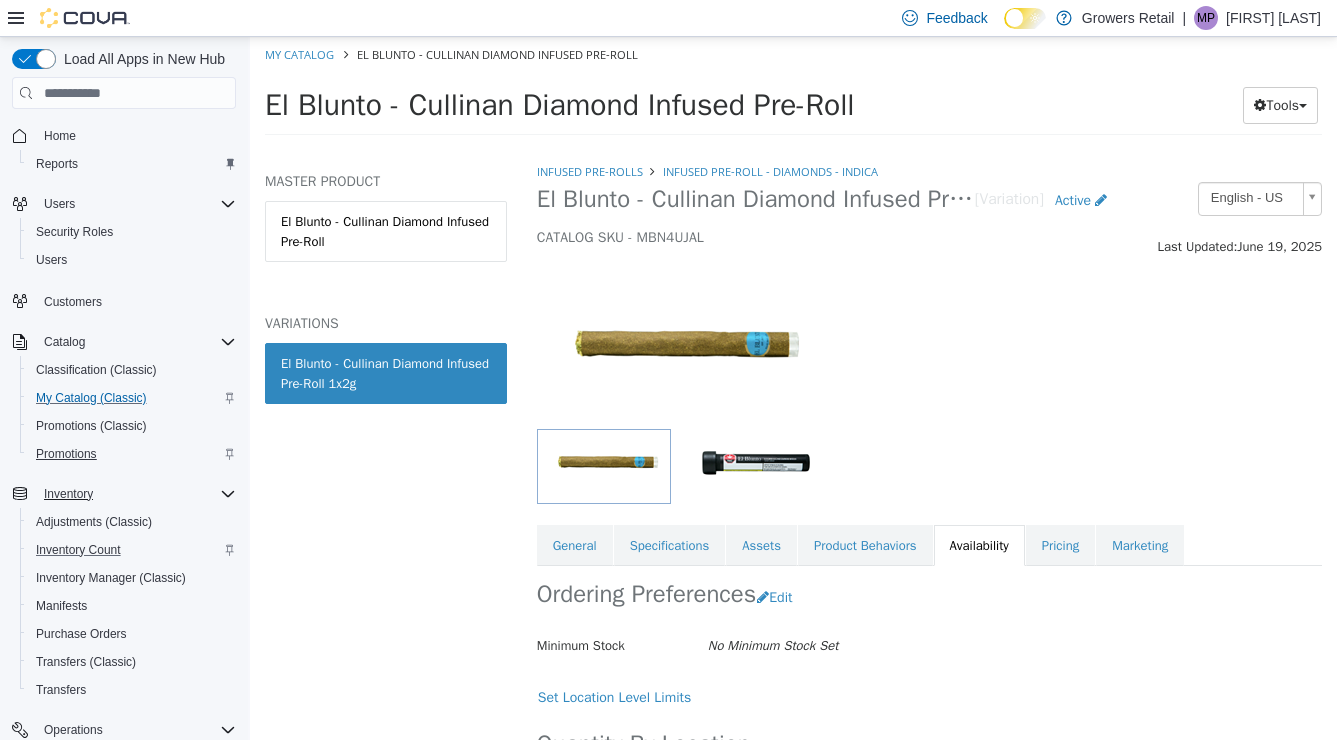 click on "Promotions" at bounding box center [66, 454] 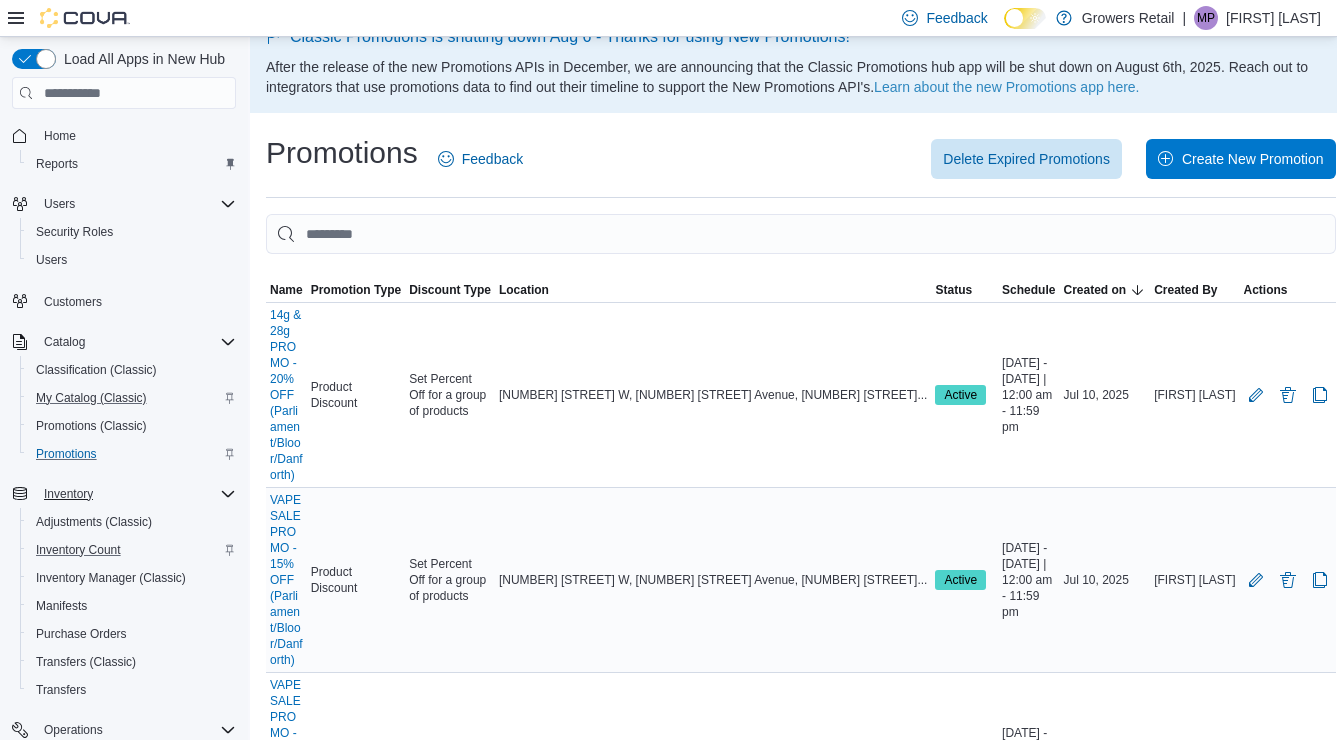 scroll, scrollTop: 35, scrollLeft: 0, axis: vertical 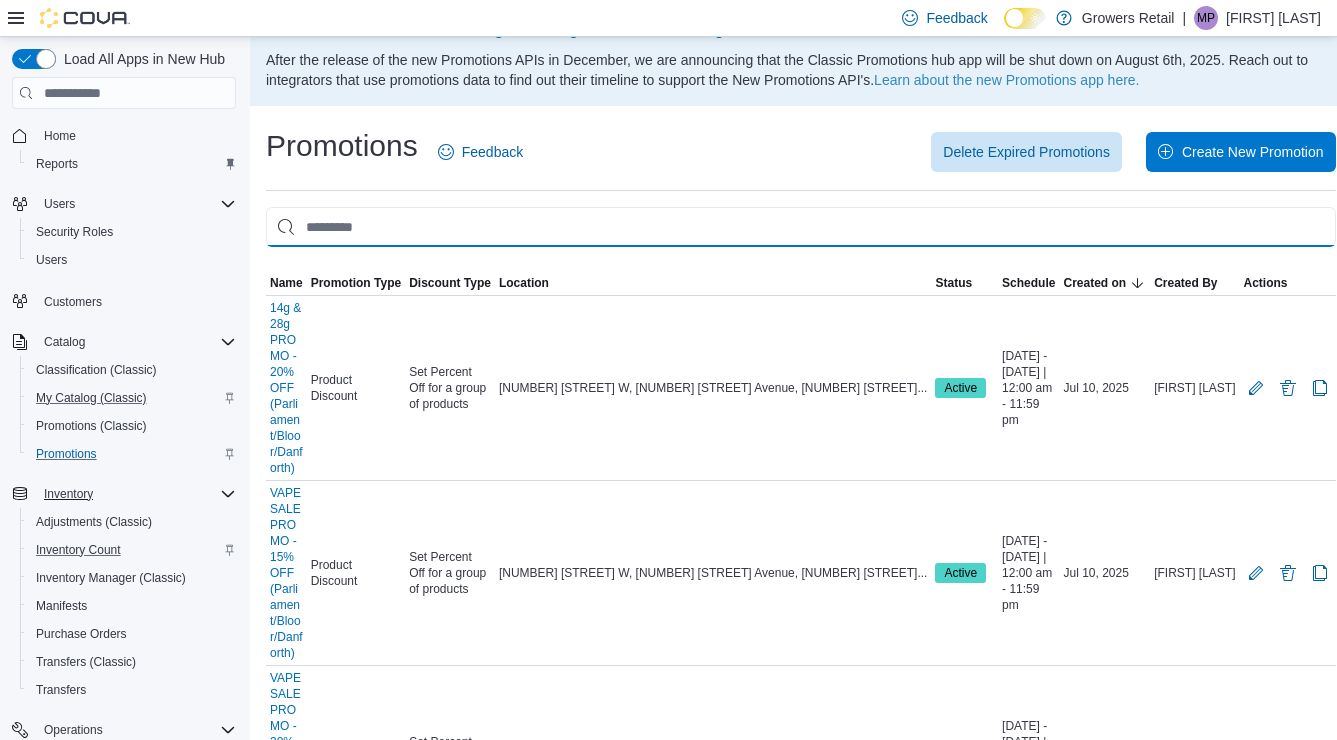 click at bounding box center (801, 227) 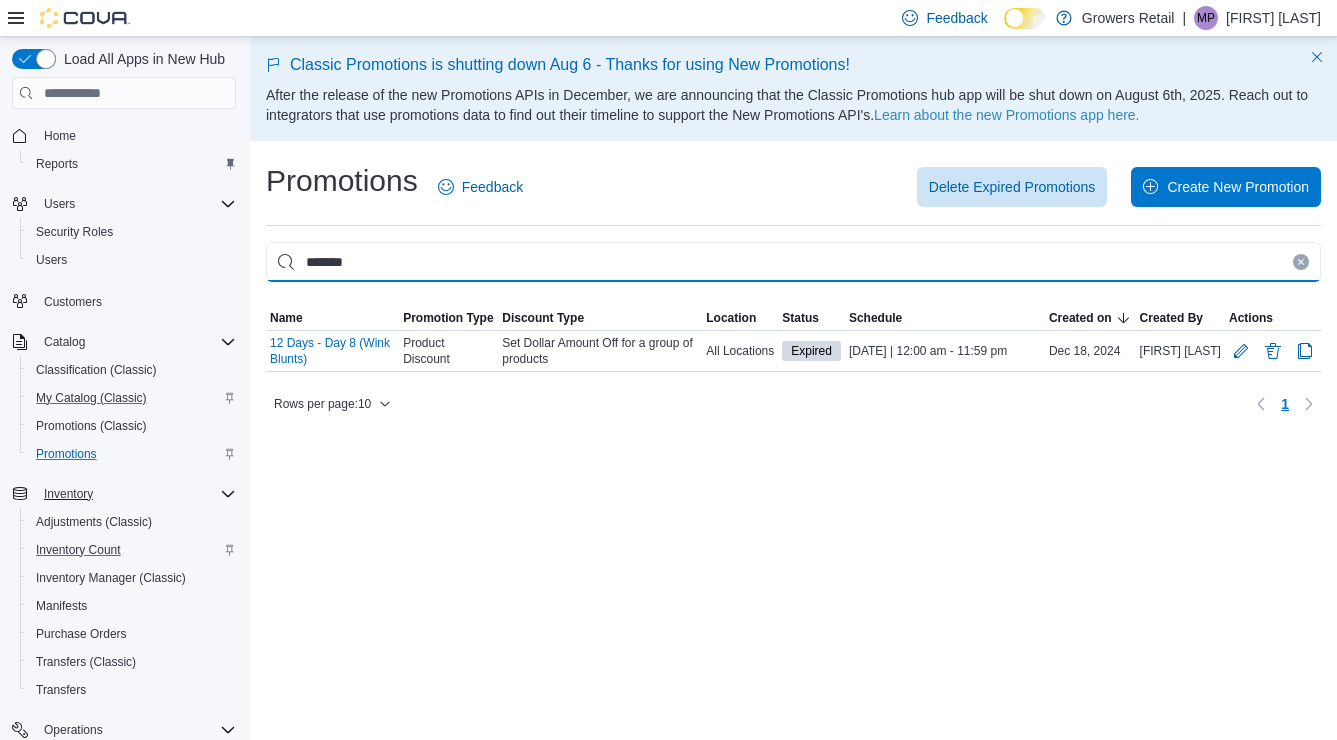 scroll, scrollTop: 0, scrollLeft: 0, axis: both 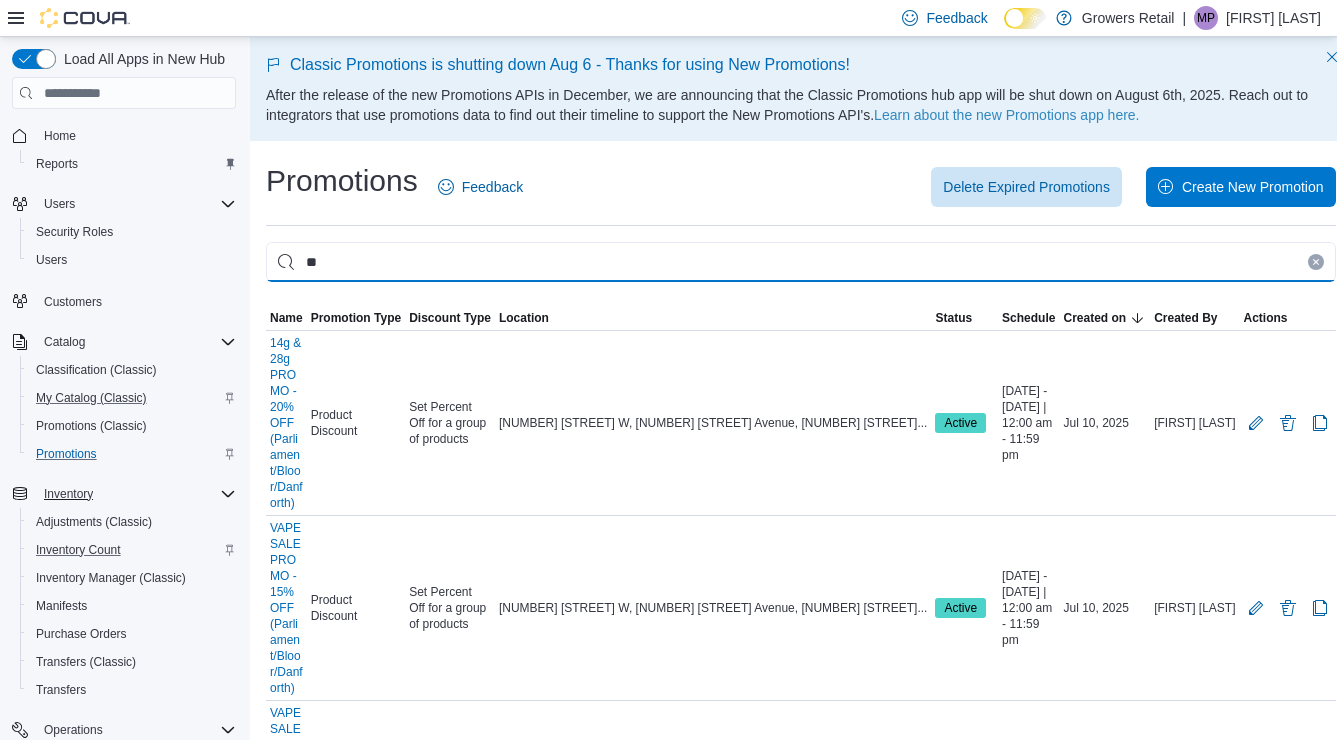 type on "*" 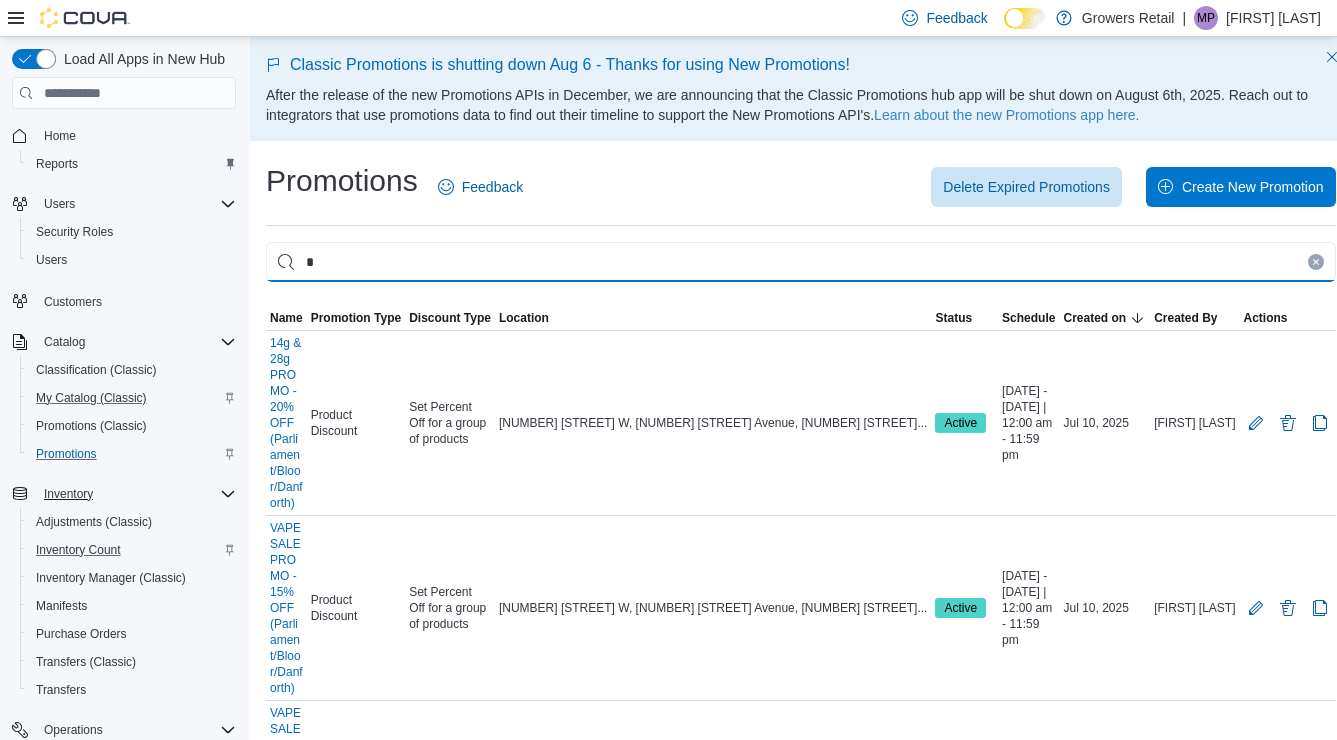 type 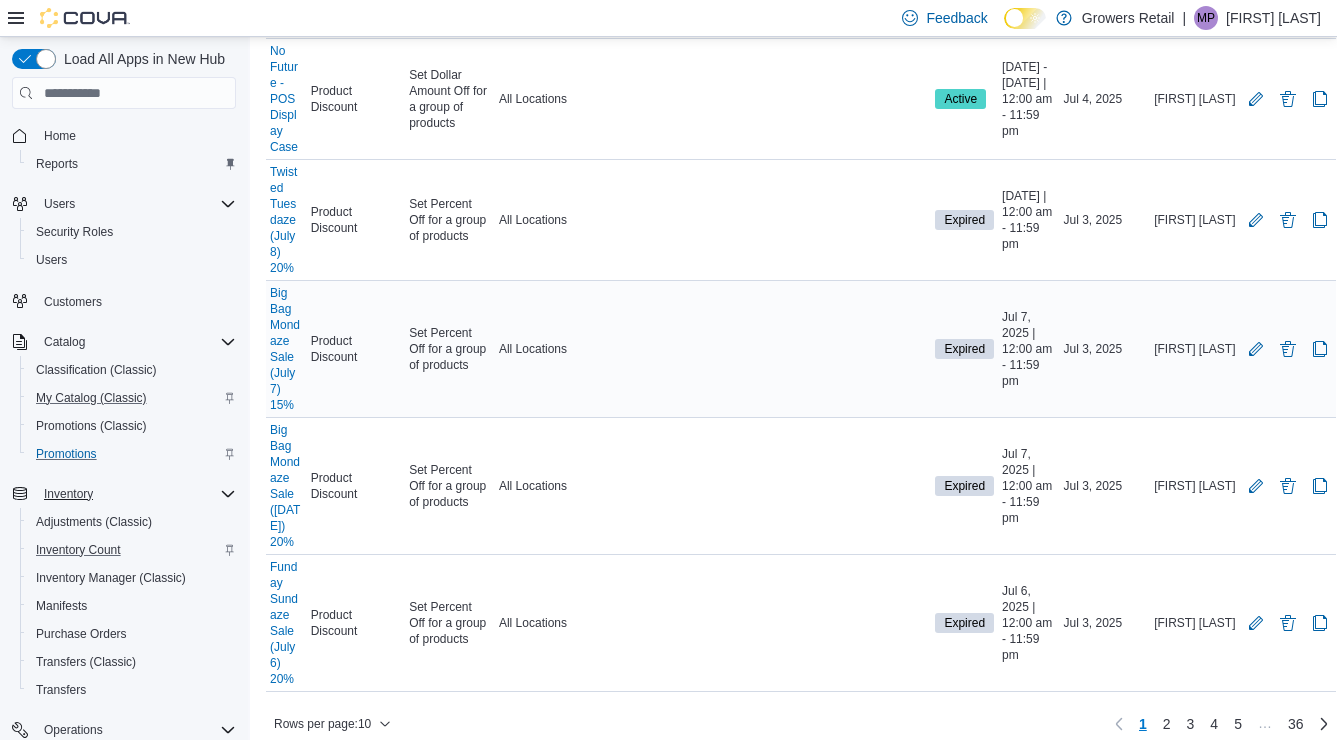 scroll, scrollTop: 1120, scrollLeft: 0, axis: vertical 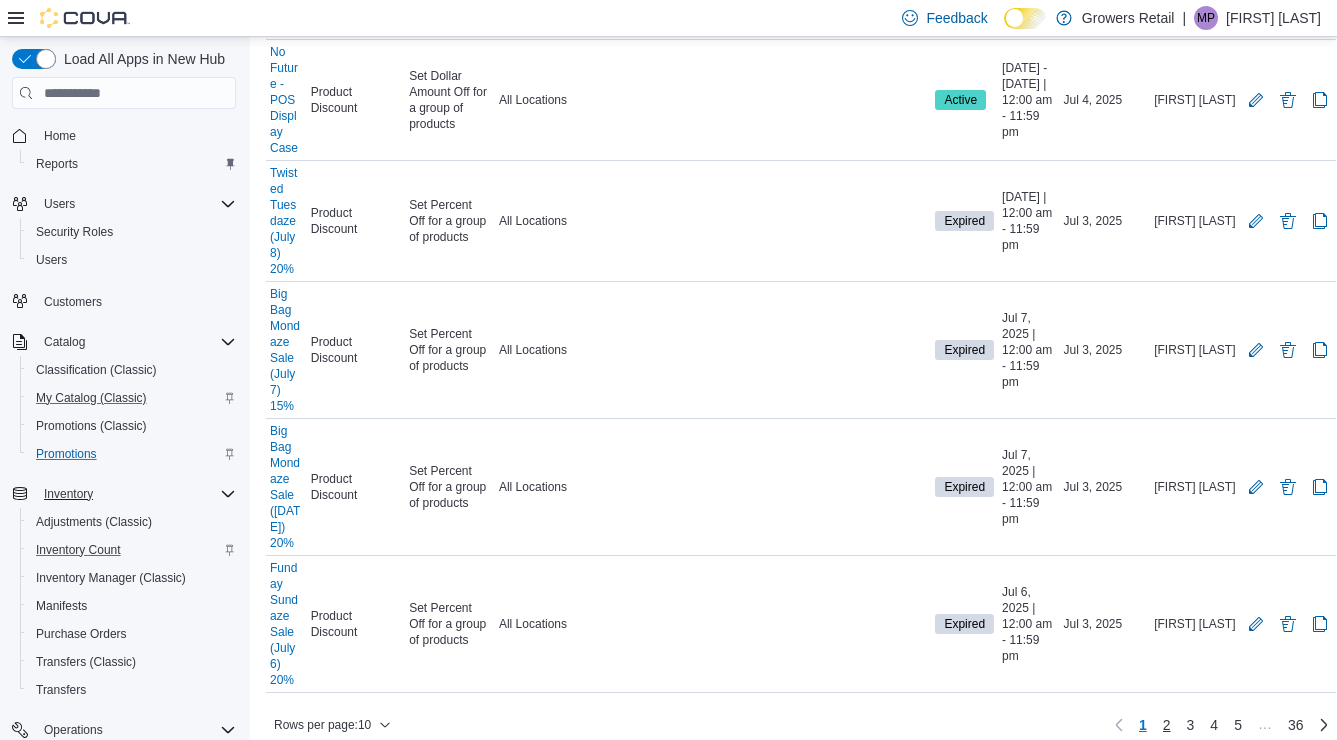 click on "2" at bounding box center (1167, 725) 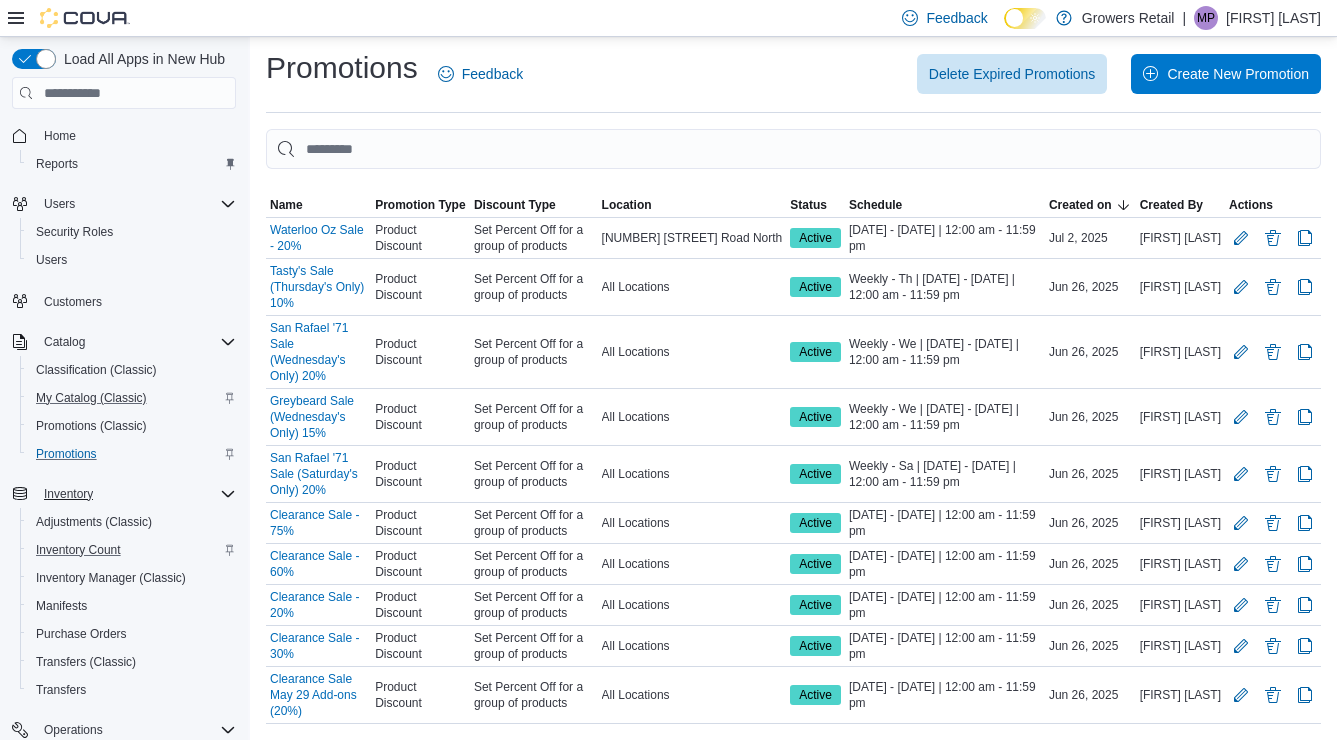 scroll, scrollTop: 112, scrollLeft: 0, axis: vertical 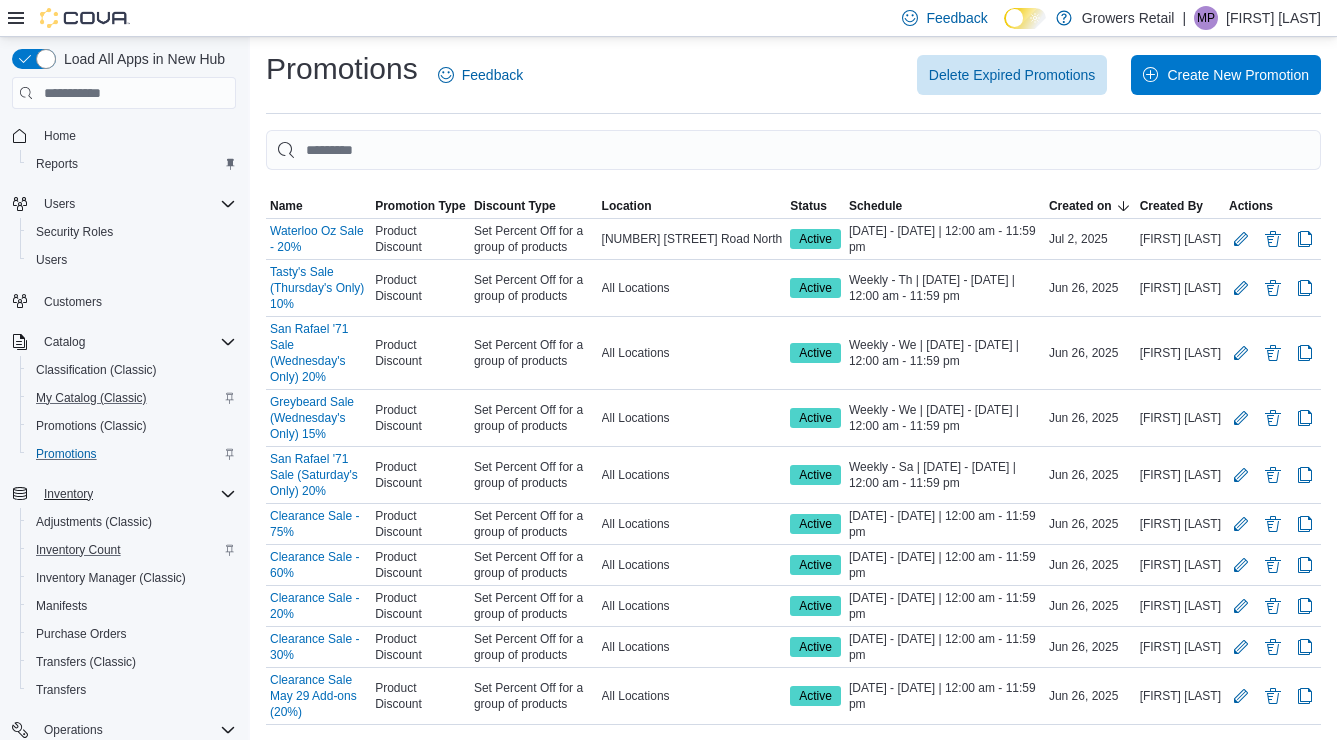 click on "3" at bounding box center (1176, 757) 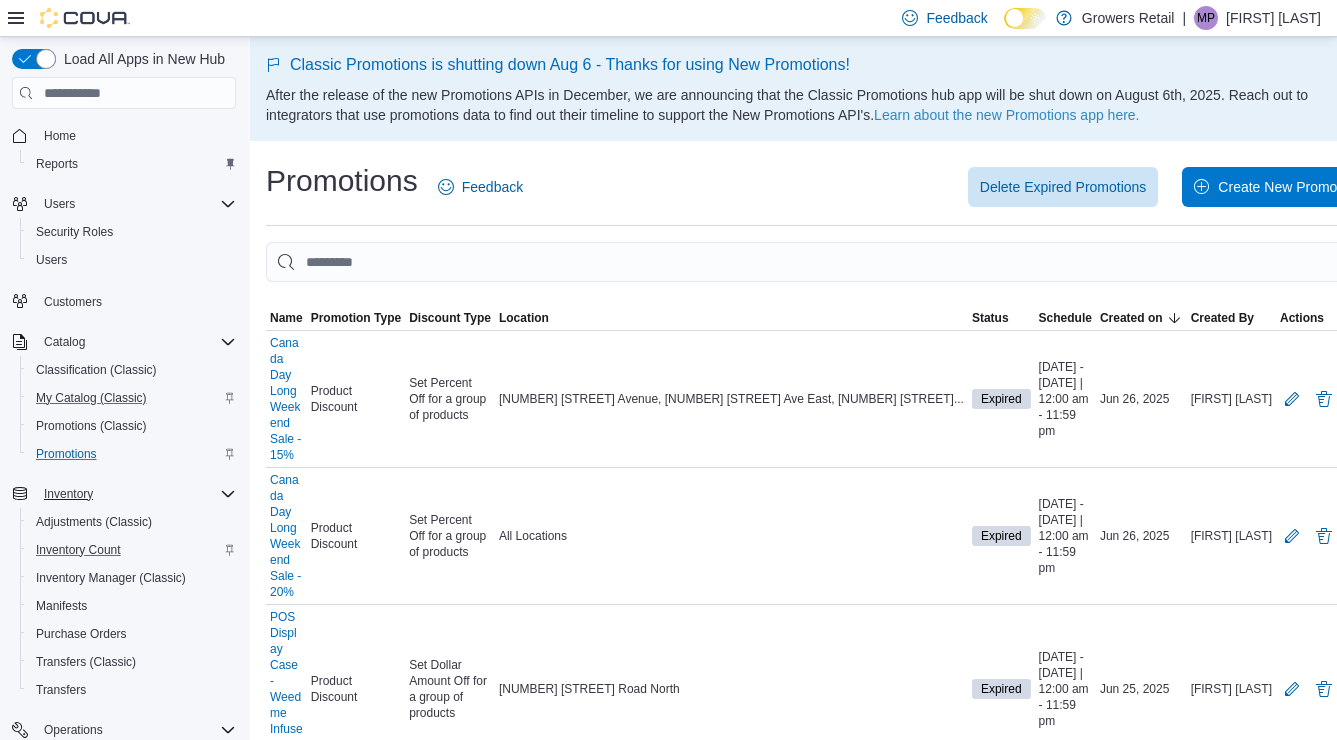 scroll, scrollTop: 0, scrollLeft: 0, axis: both 